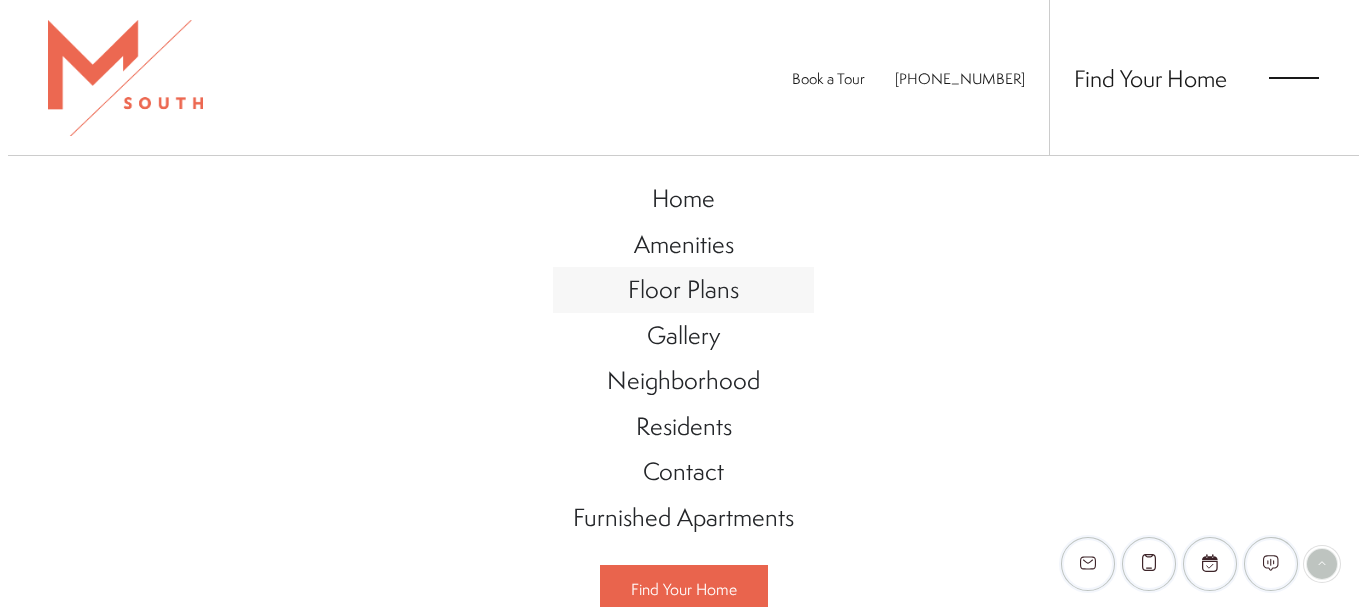 scroll, scrollTop: 0, scrollLeft: 0, axis: both 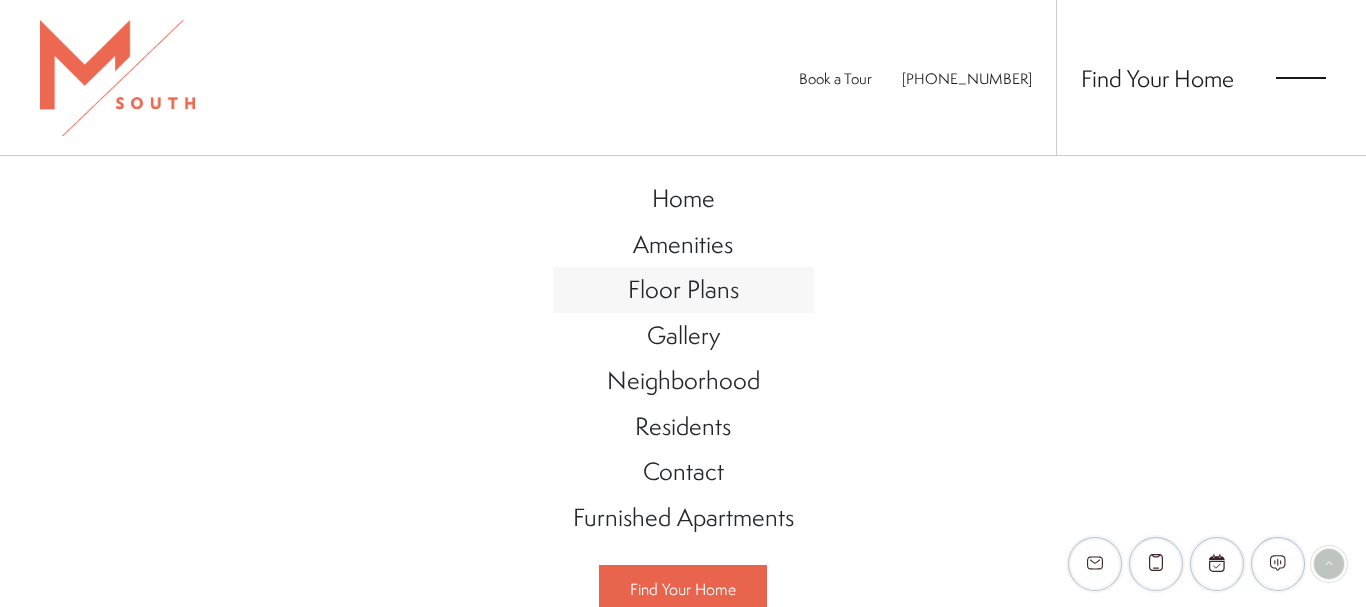 click on "Floor Plans" at bounding box center (683, 289) 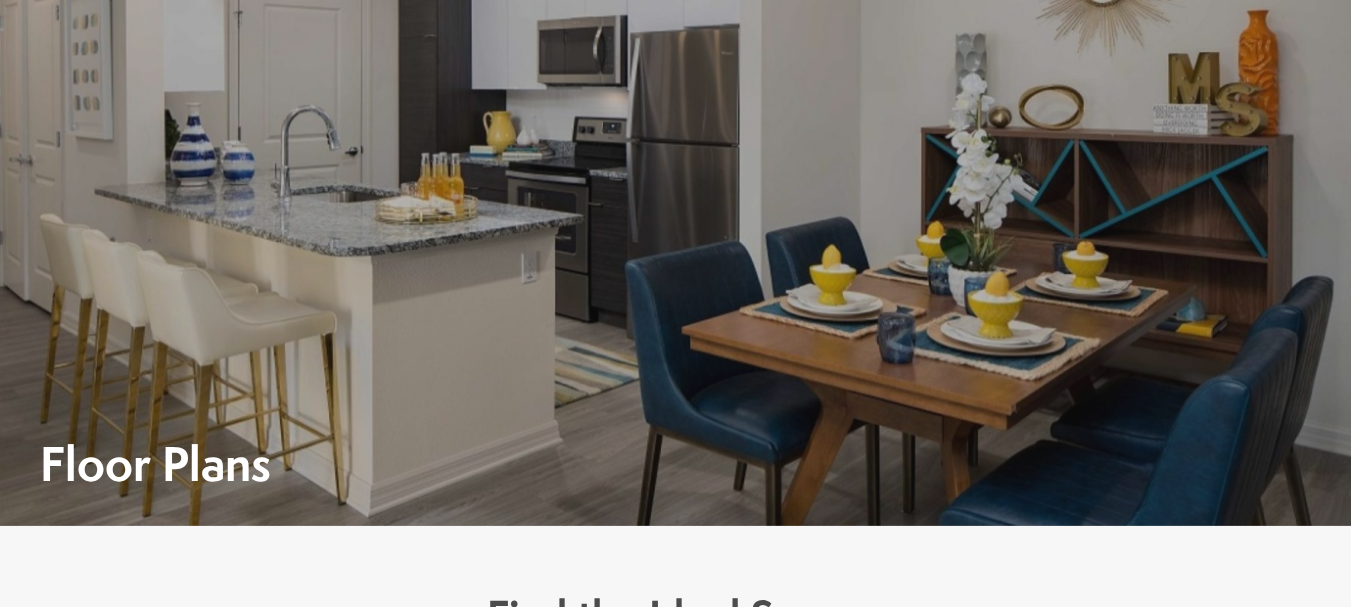 scroll, scrollTop: 0, scrollLeft: 0, axis: both 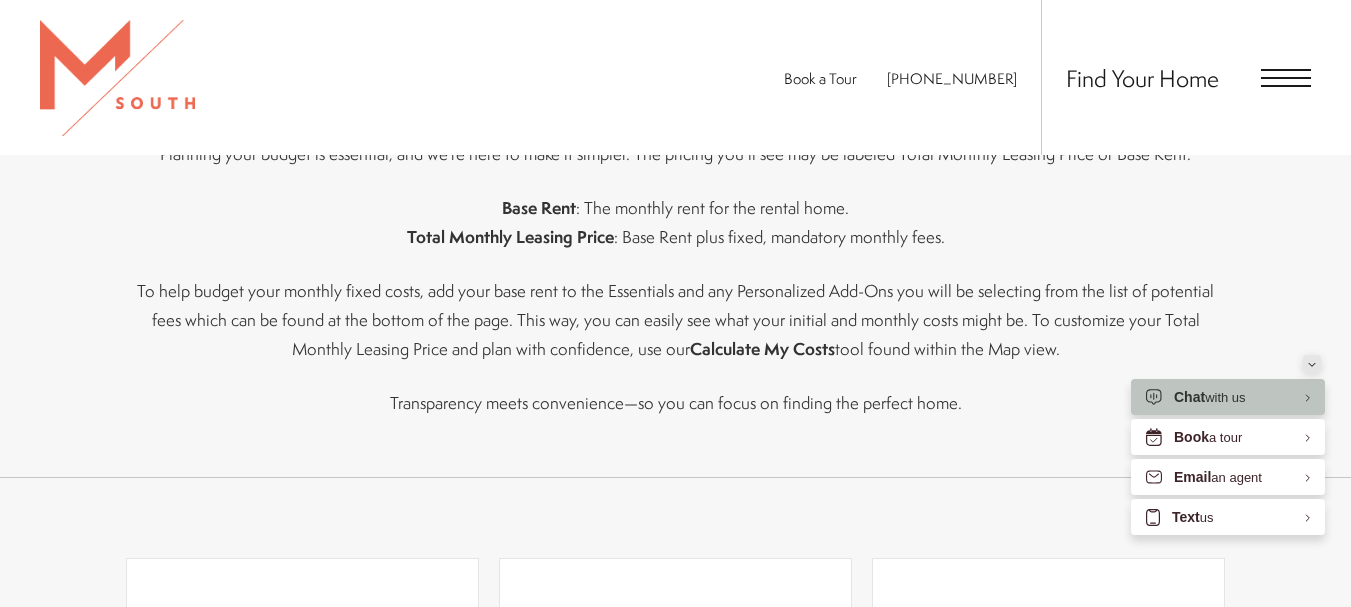 click at bounding box center (1312, 364) 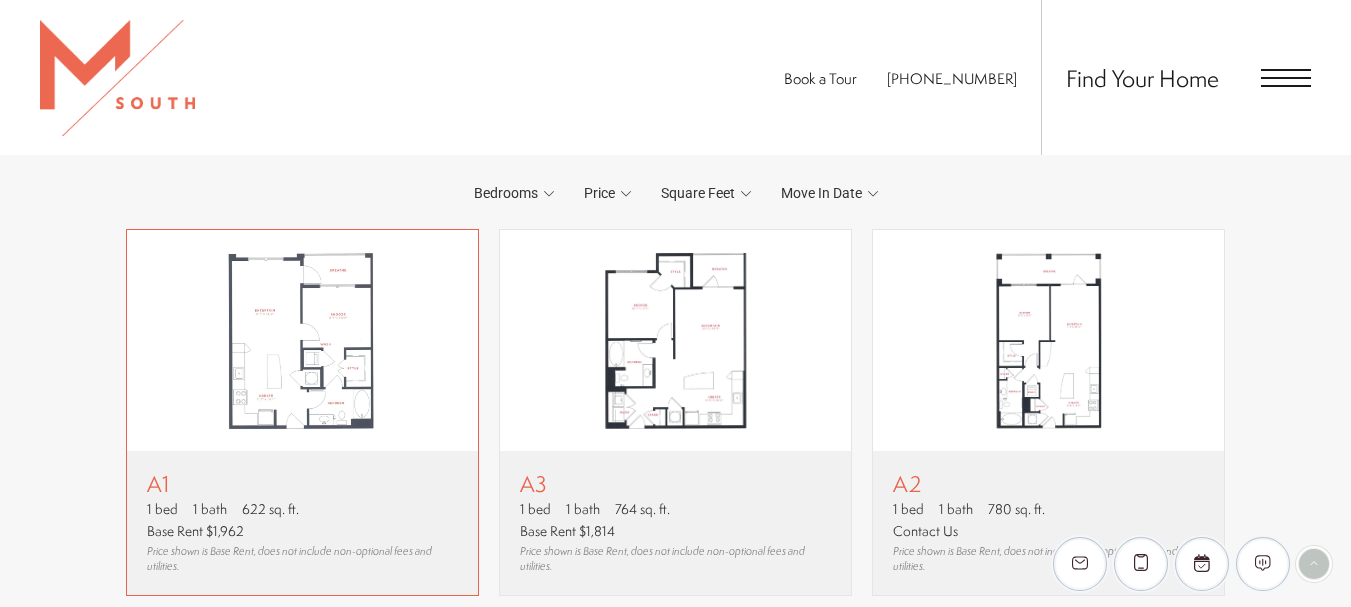 scroll, scrollTop: 1194, scrollLeft: 0, axis: vertical 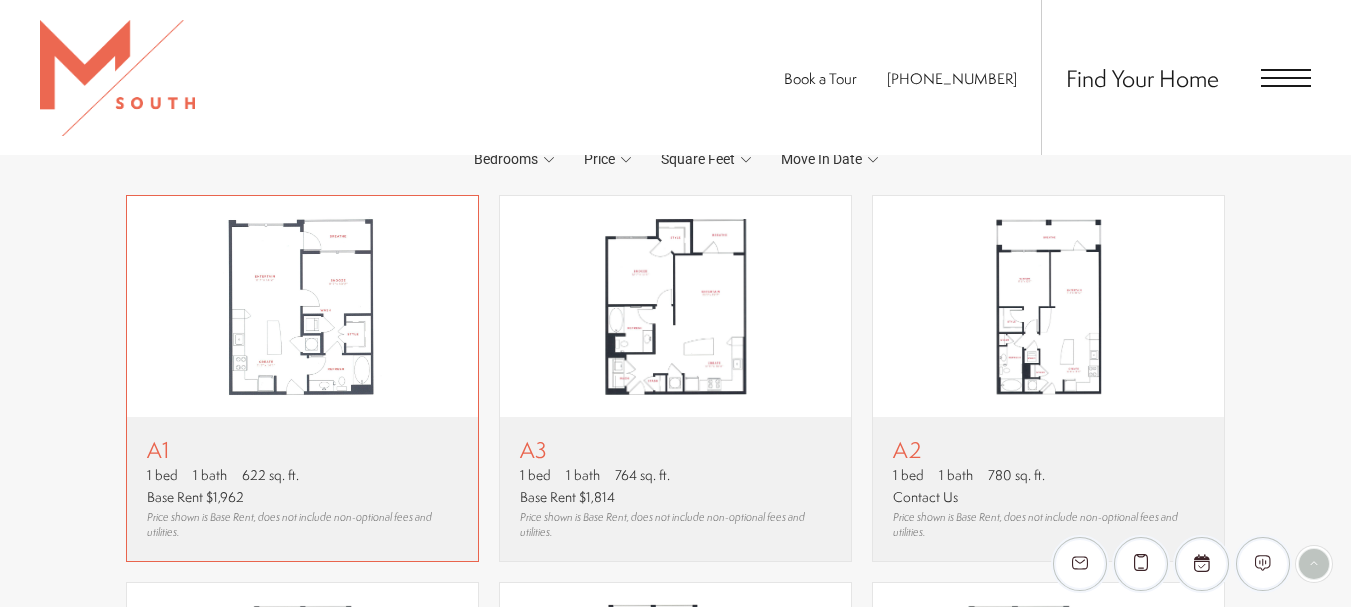 click at bounding box center [302, 306] 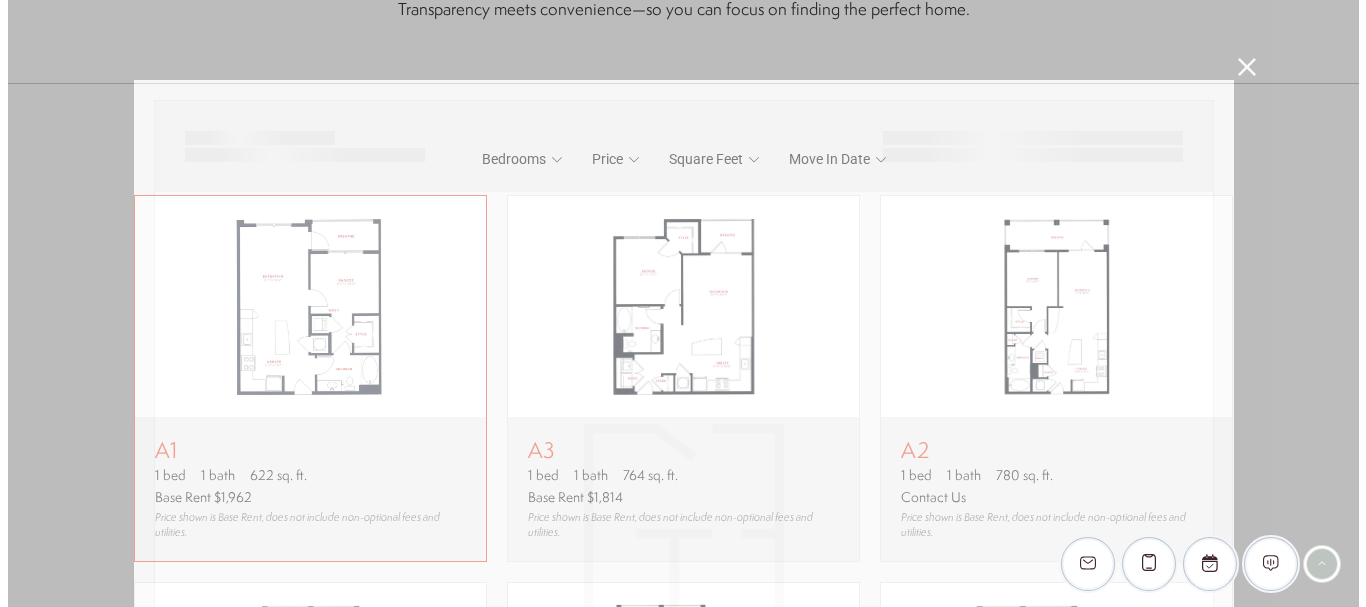 scroll, scrollTop: 0, scrollLeft: 0, axis: both 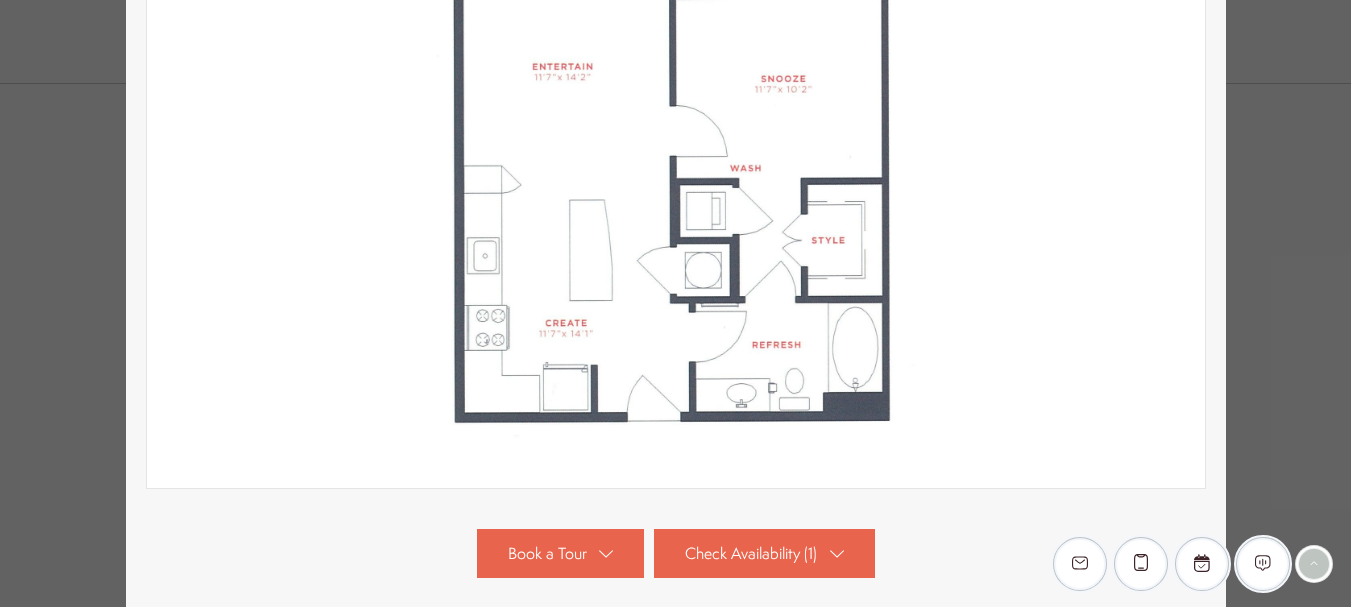 click on "A1
1 bed 1 bath 622 sq. ft." at bounding box center (675, 303) 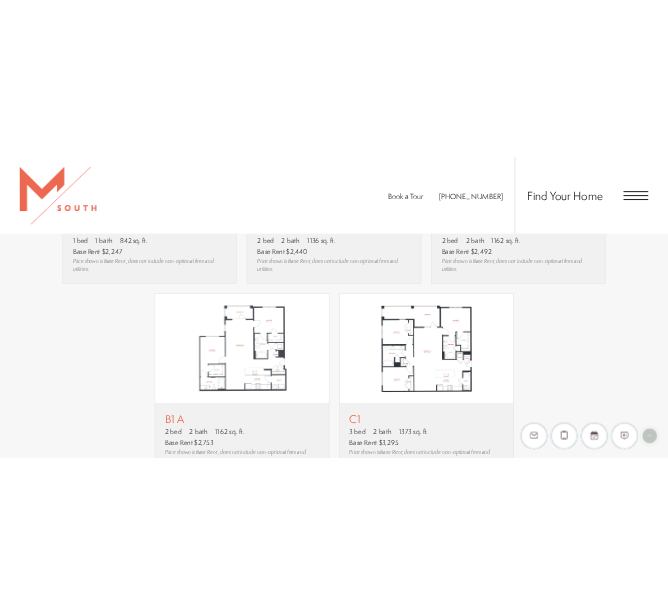 scroll, scrollTop: 1894, scrollLeft: 0, axis: vertical 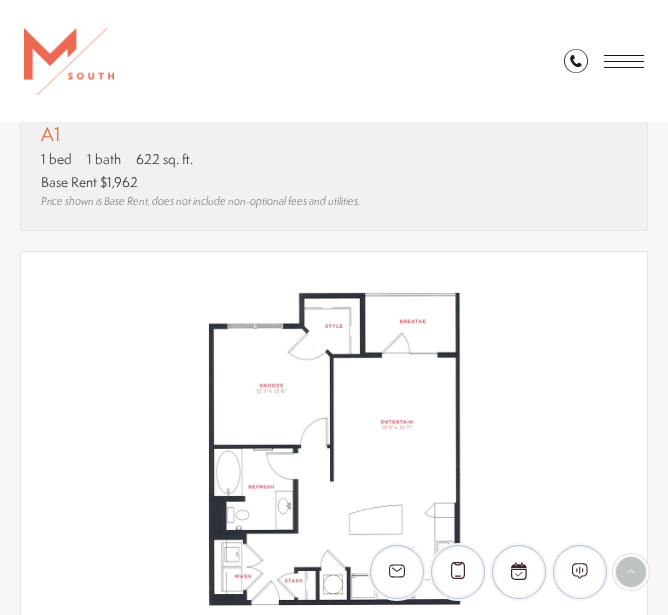 click at bounding box center [624, 61] 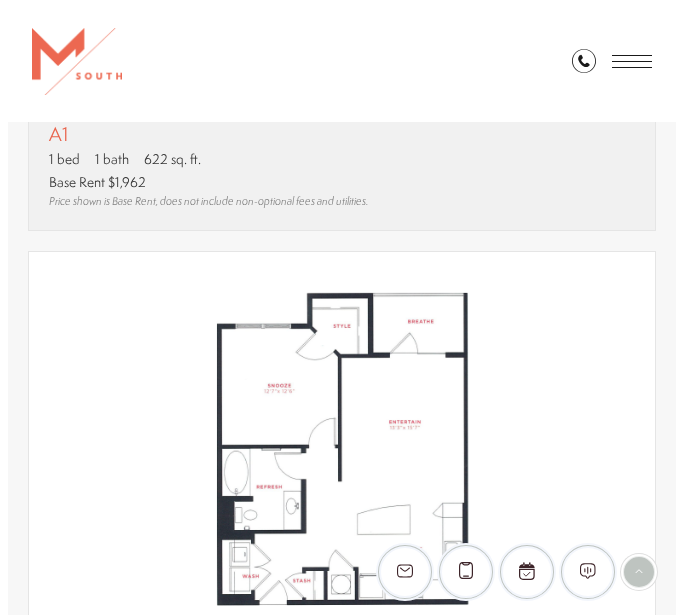 scroll, scrollTop: 0, scrollLeft: 0, axis: both 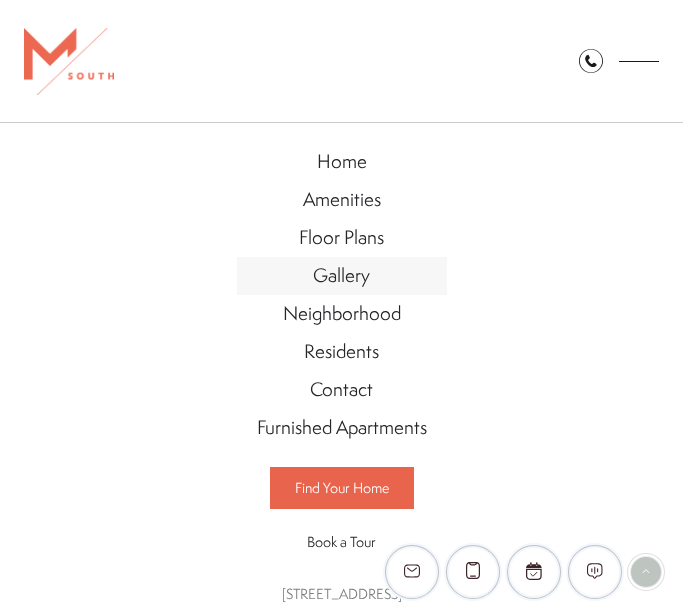 click on "Gallery" at bounding box center (341, 275) 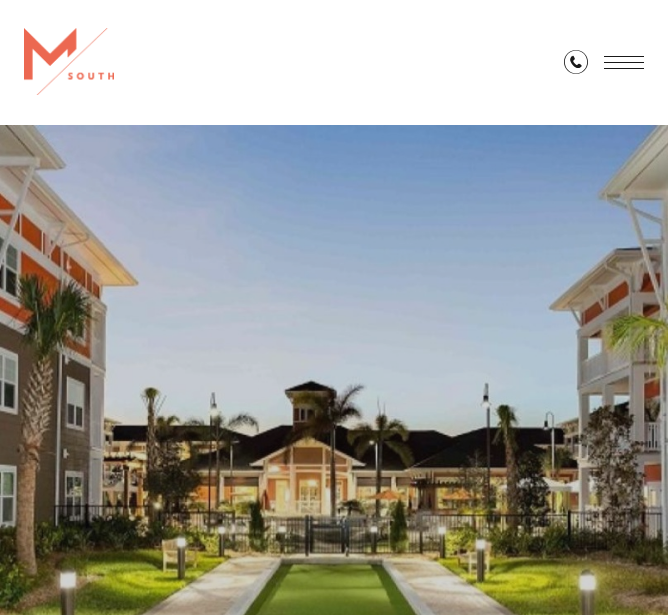 scroll, scrollTop: 0, scrollLeft: 0, axis: both 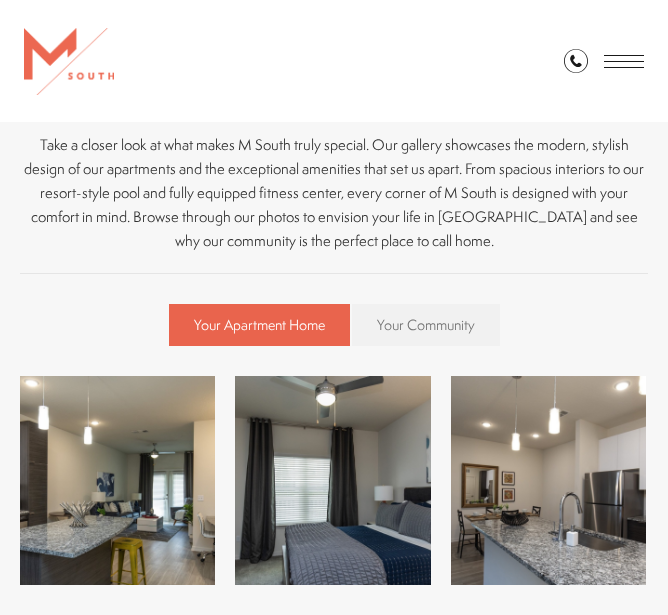 click on "Your Community" at bounding box center [426, 325] 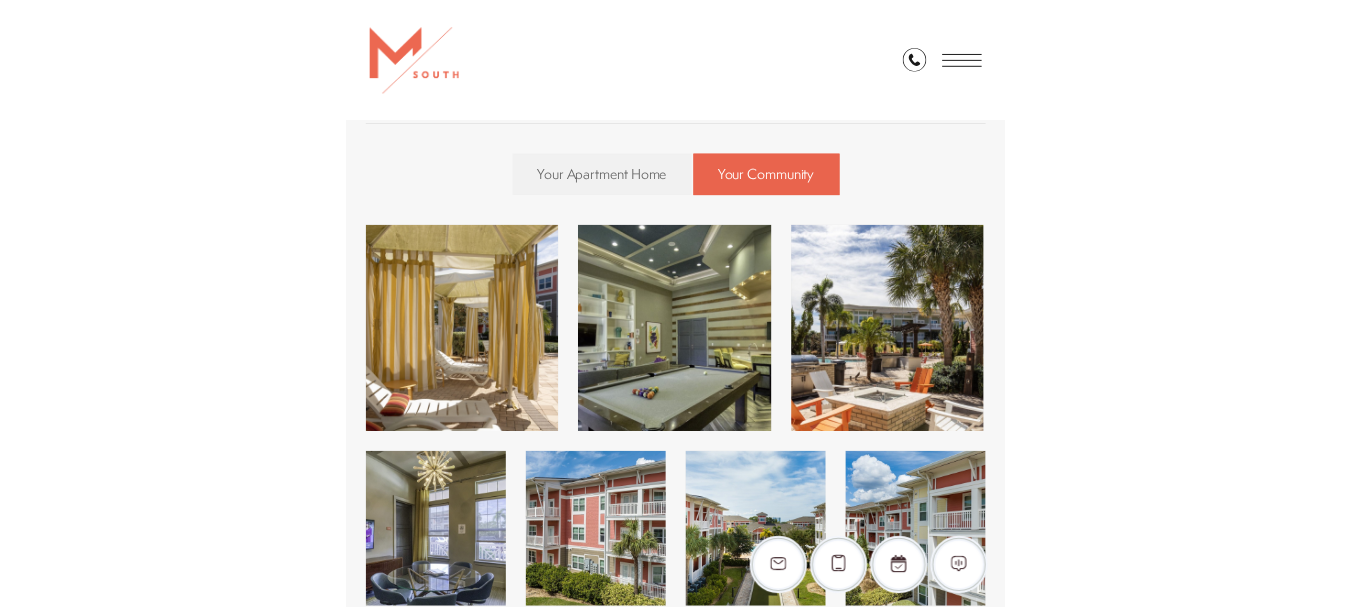 scroll, scrollTop: 900, scrollLeft: 0, axis: vertical 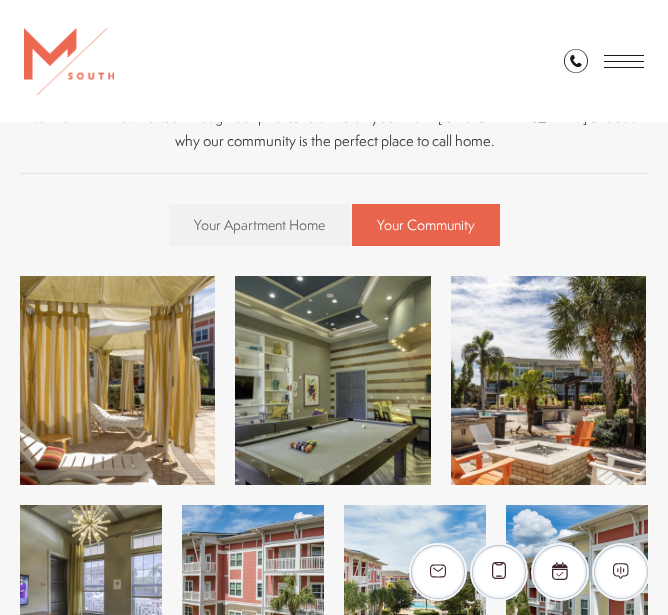 click at bounding box center (117, 380) 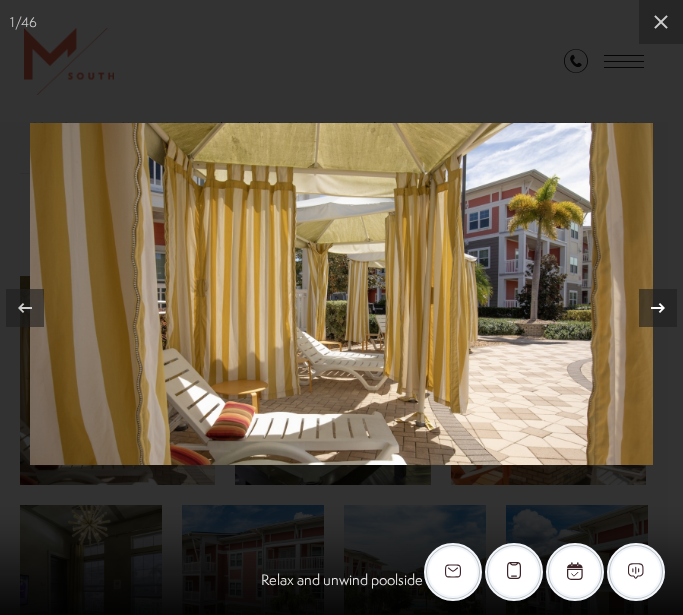click 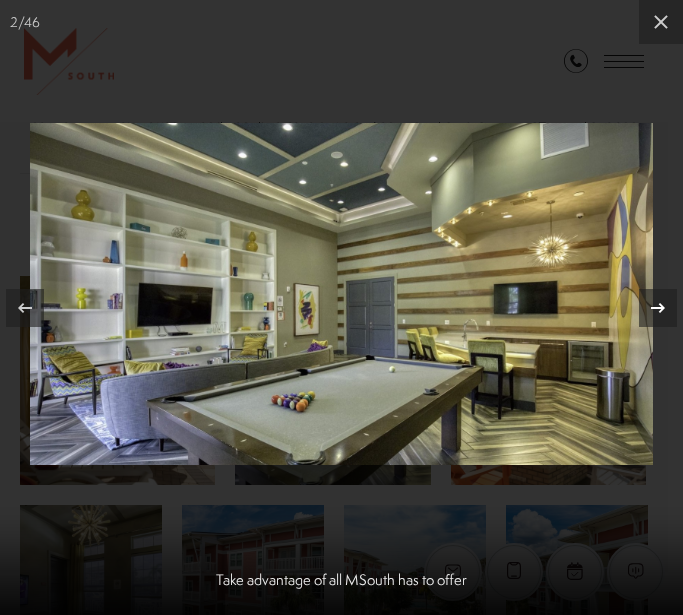 click 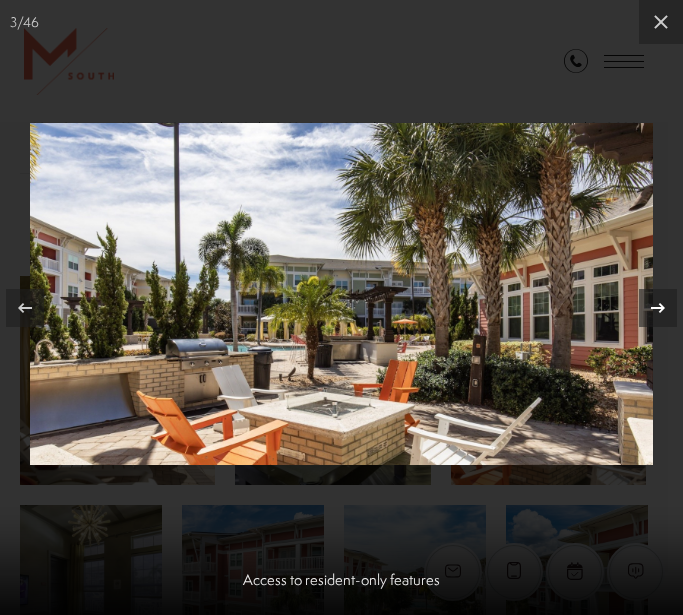 click 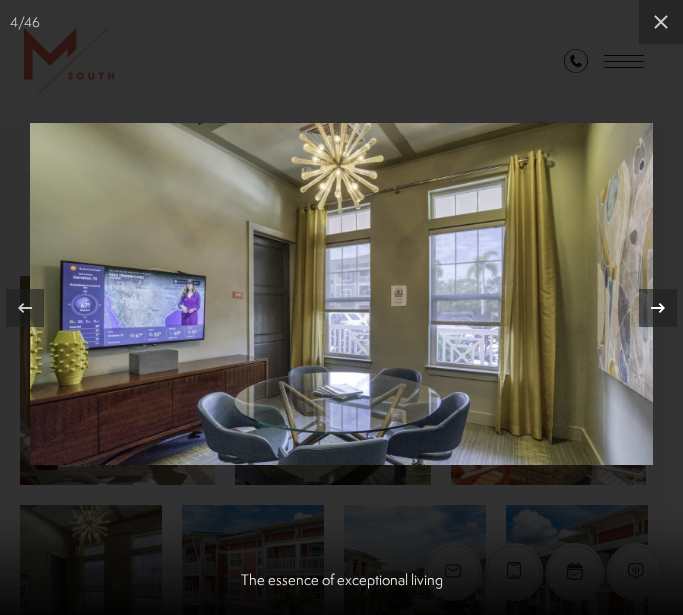 click 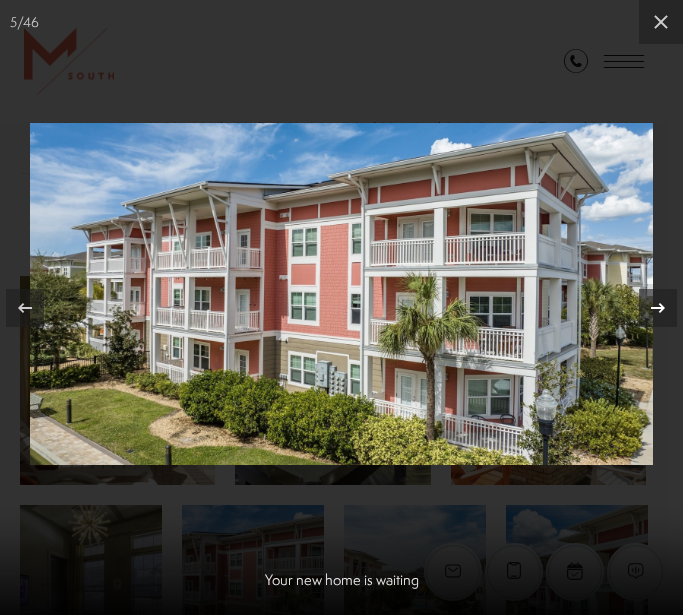 click 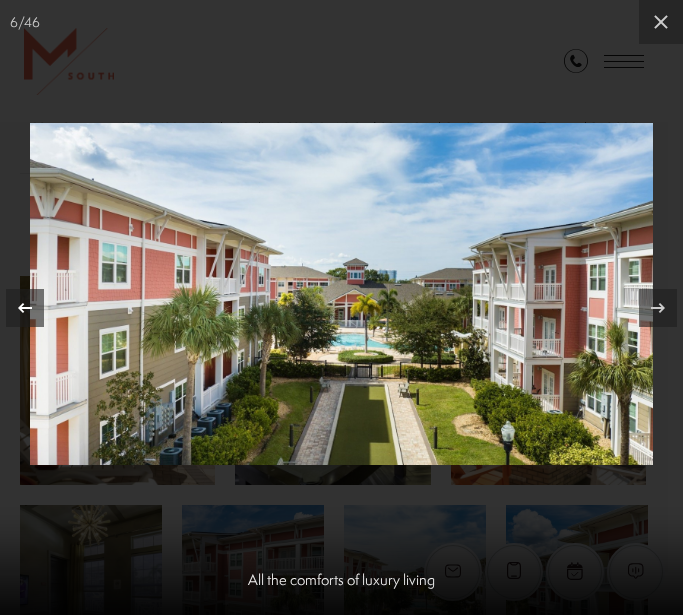 click 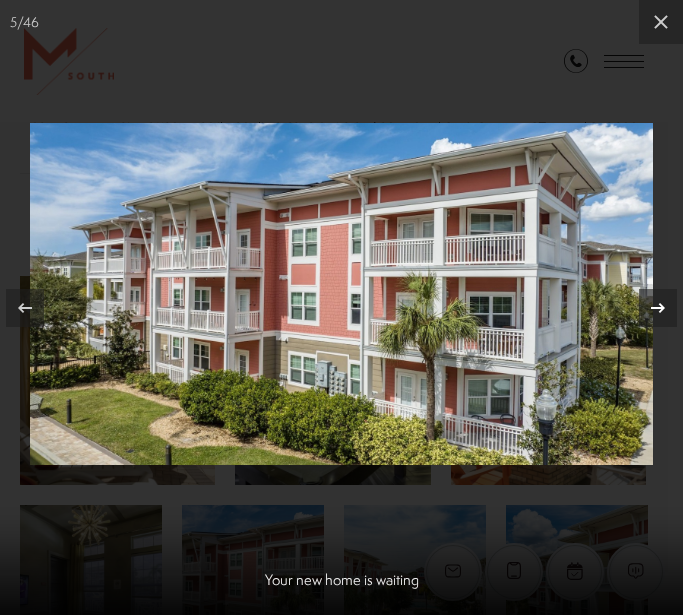 click 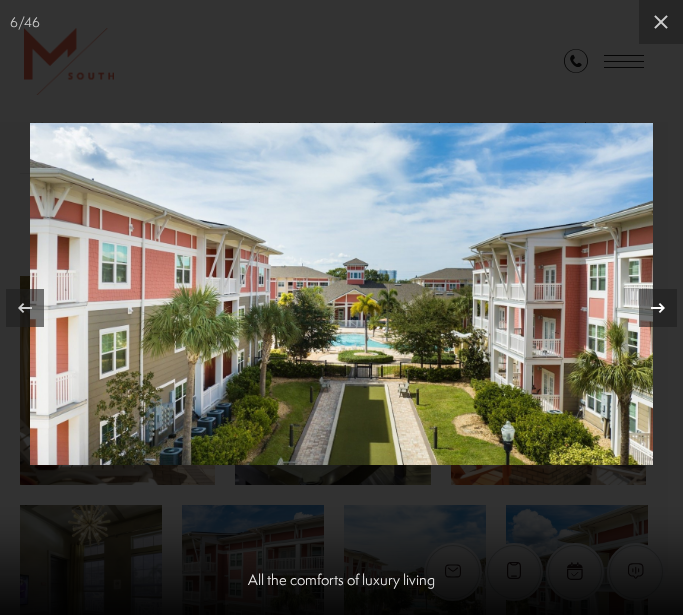 click 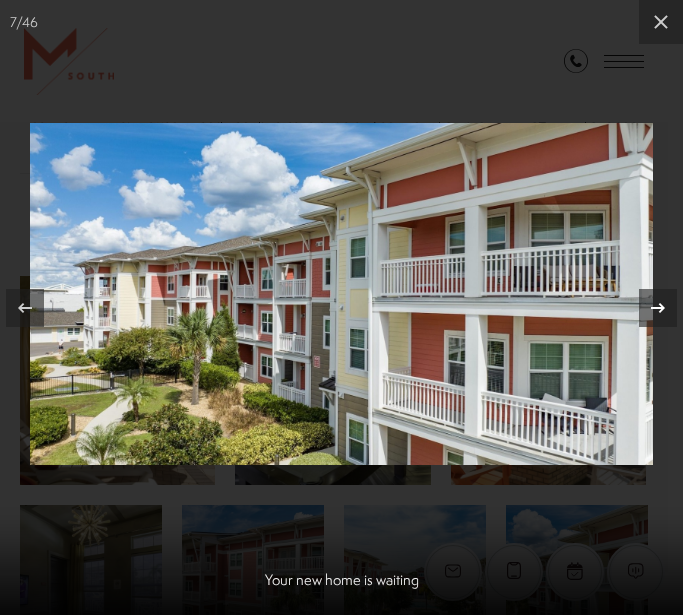 click 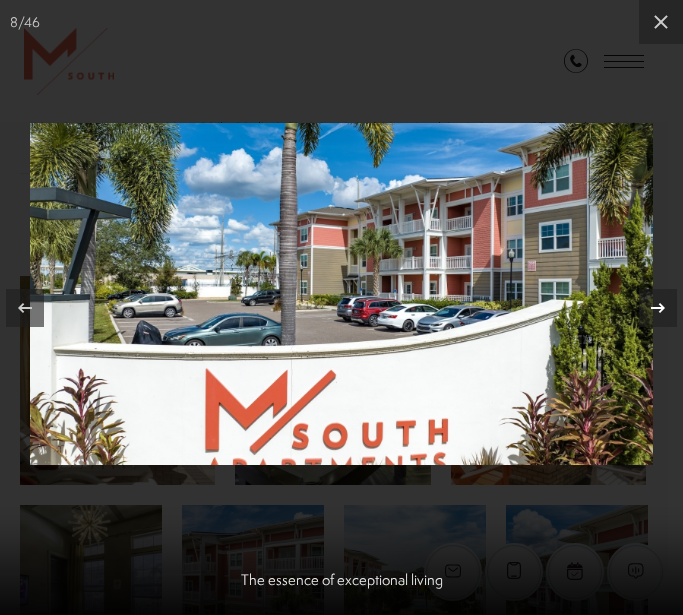 click 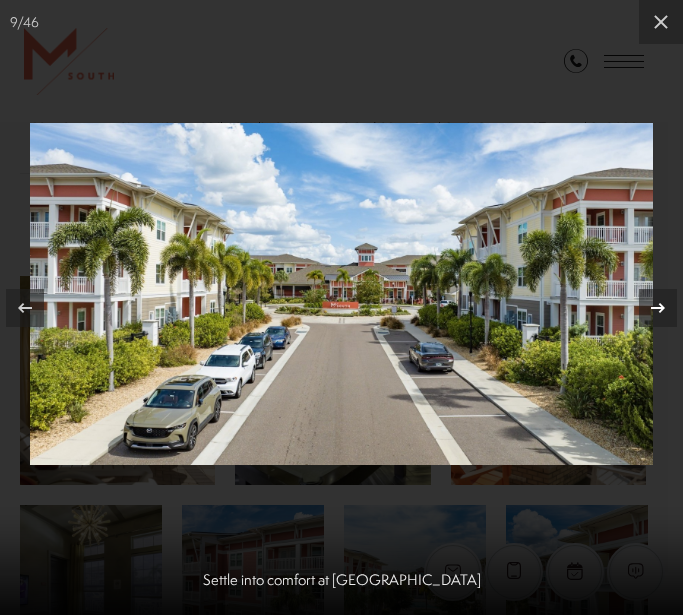 click 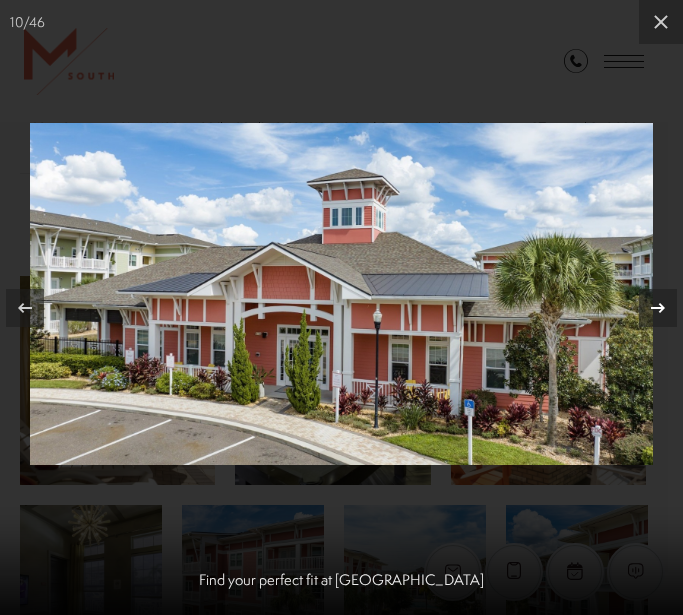 click 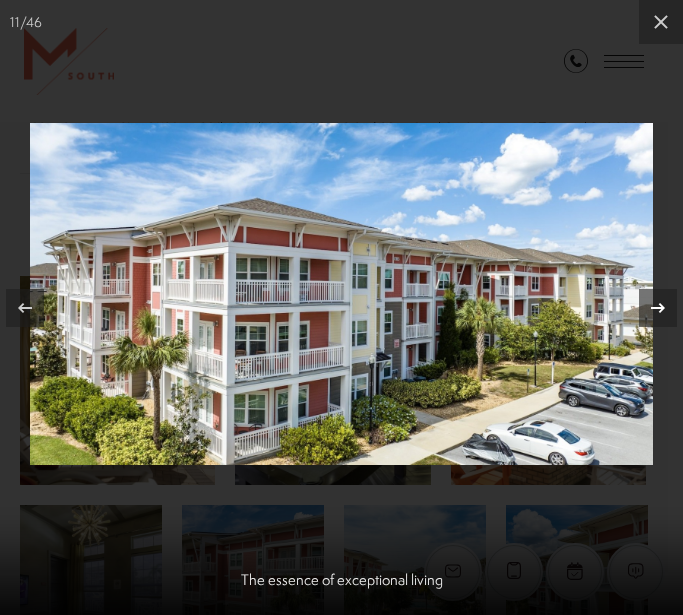 click 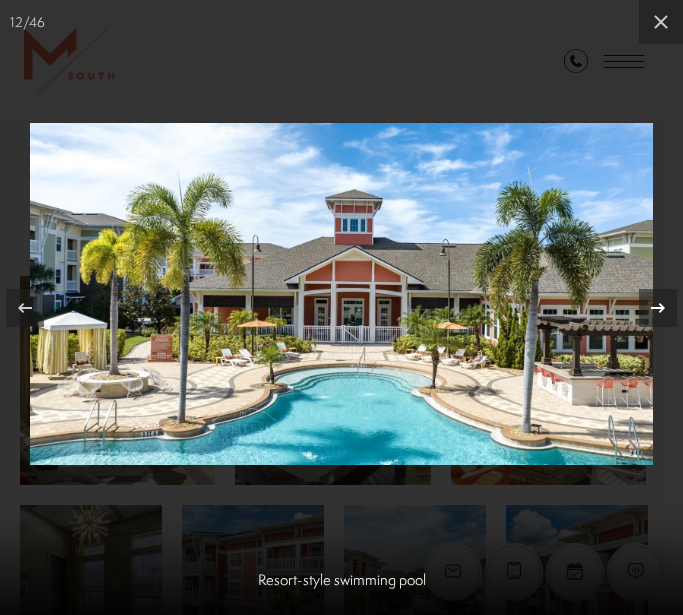 click 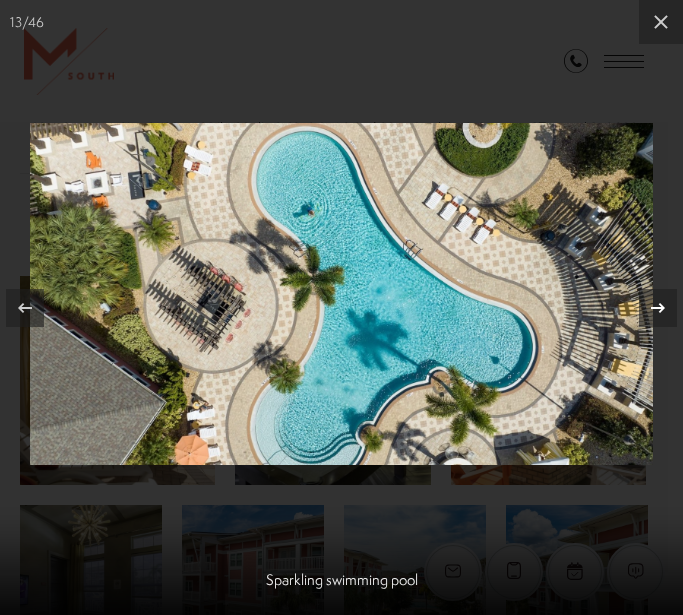 click 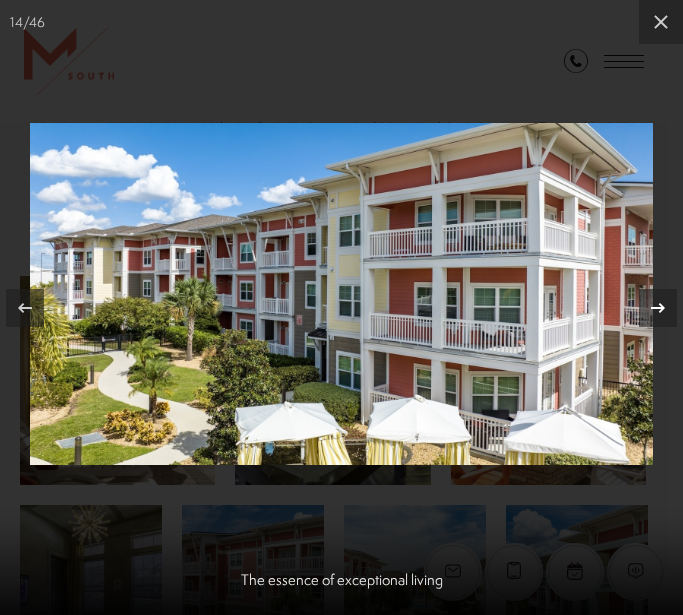 click 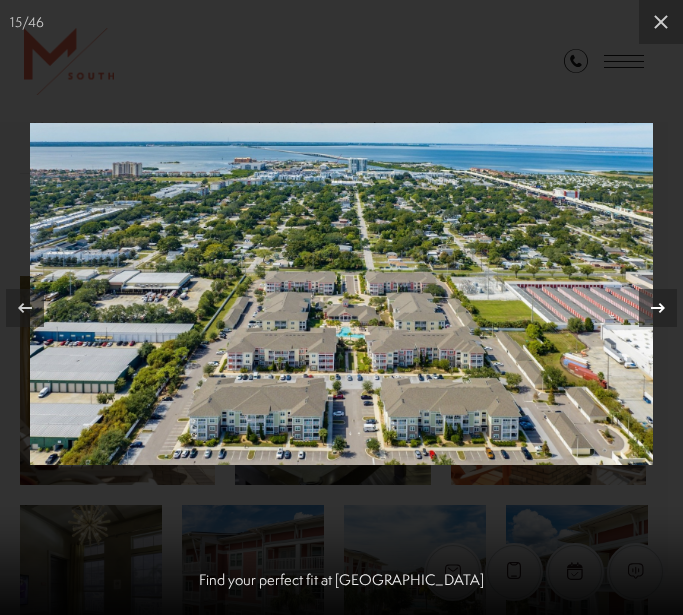 click 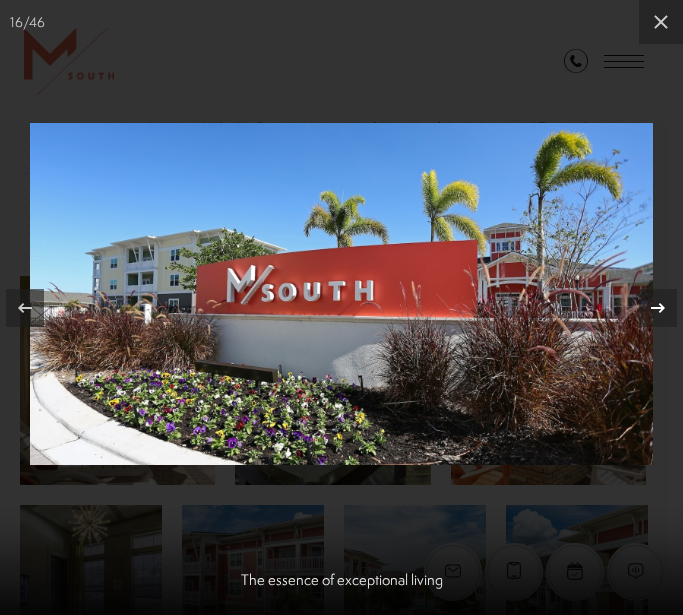 click at bounding box center [658, 308] 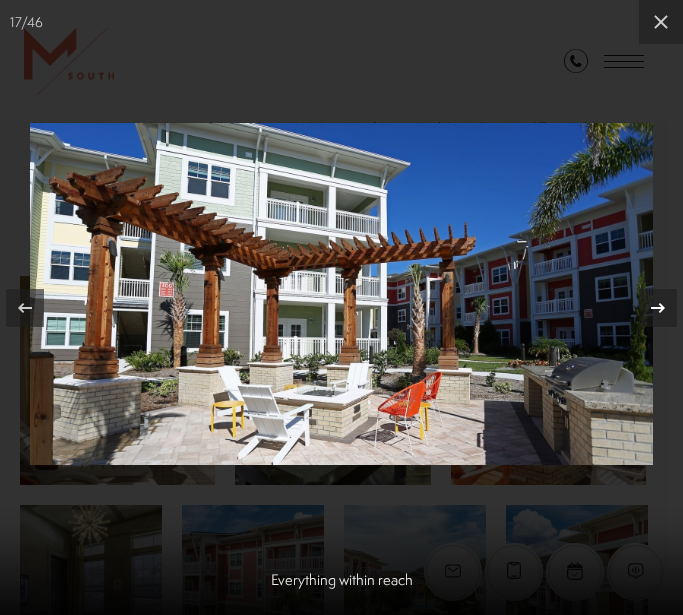 click 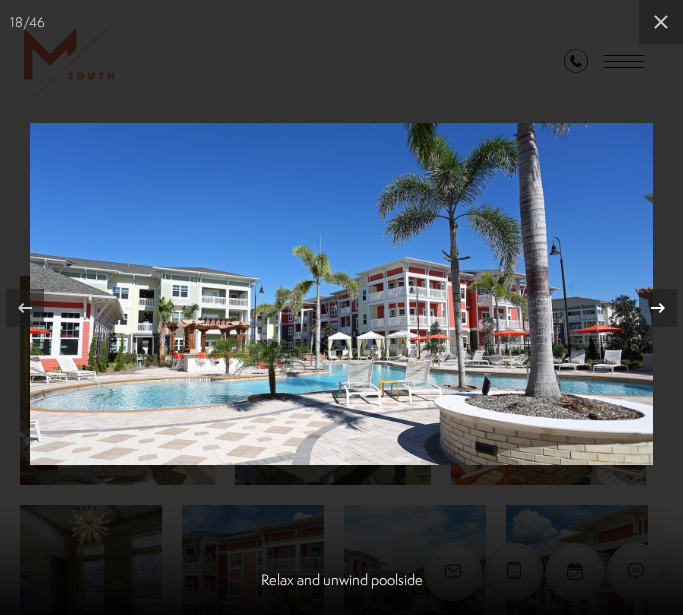 click 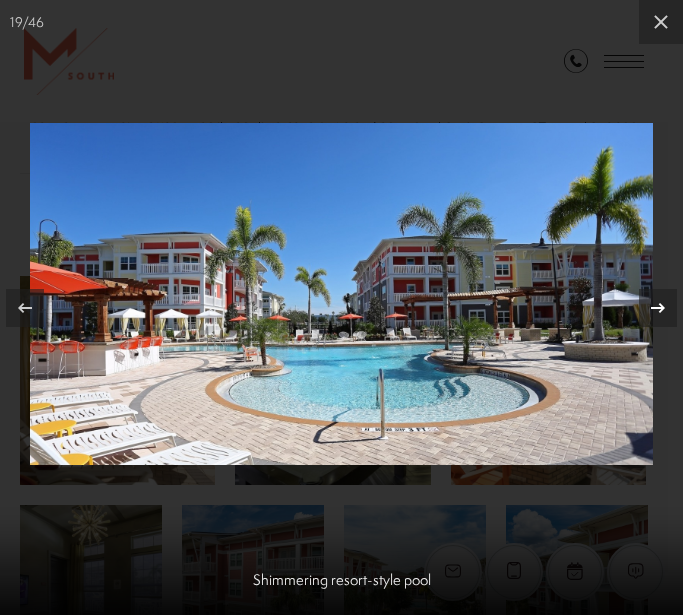 click 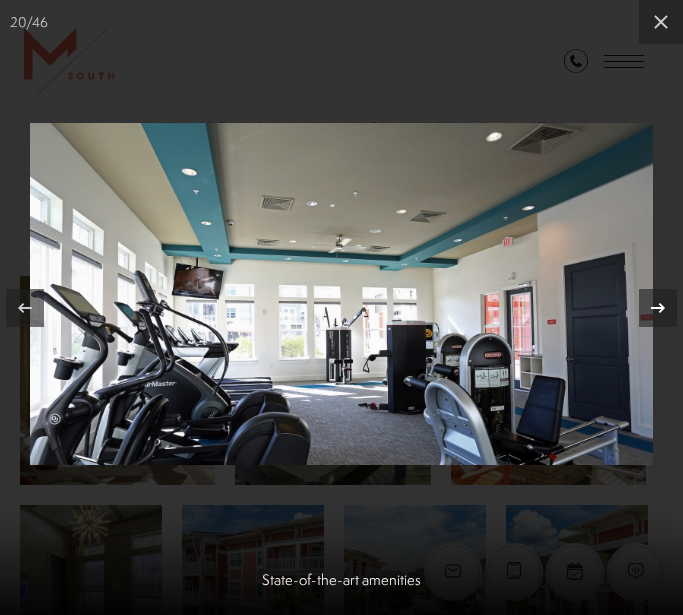 click 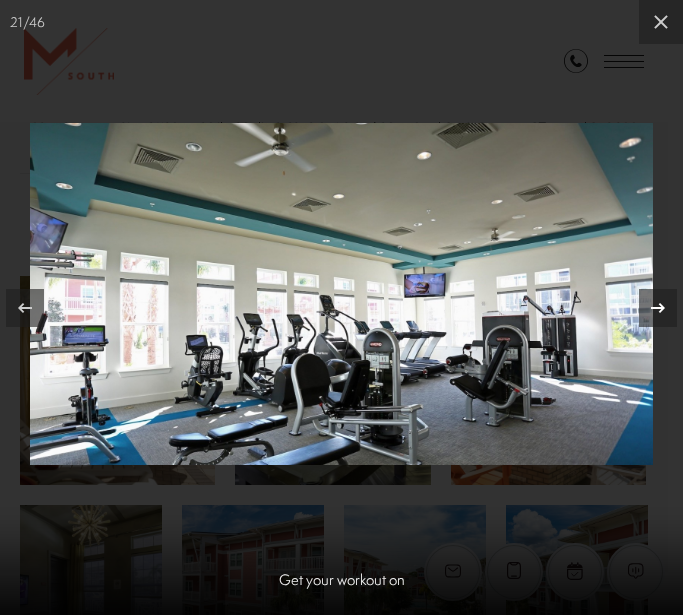 click 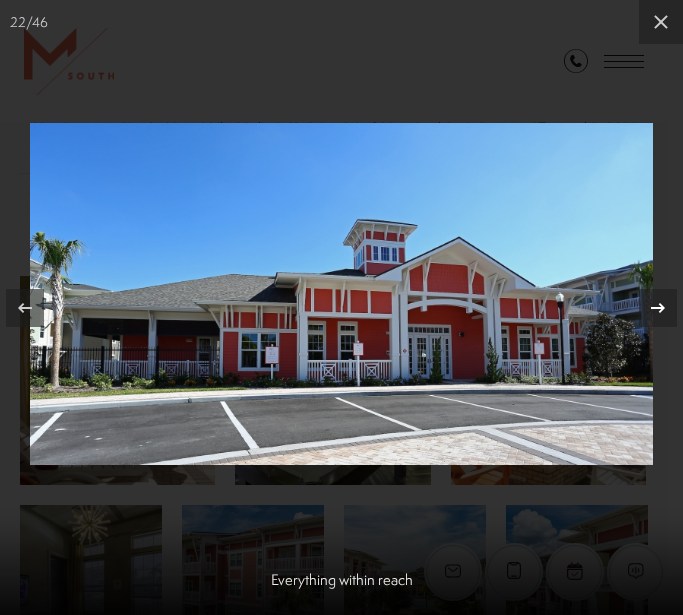 click 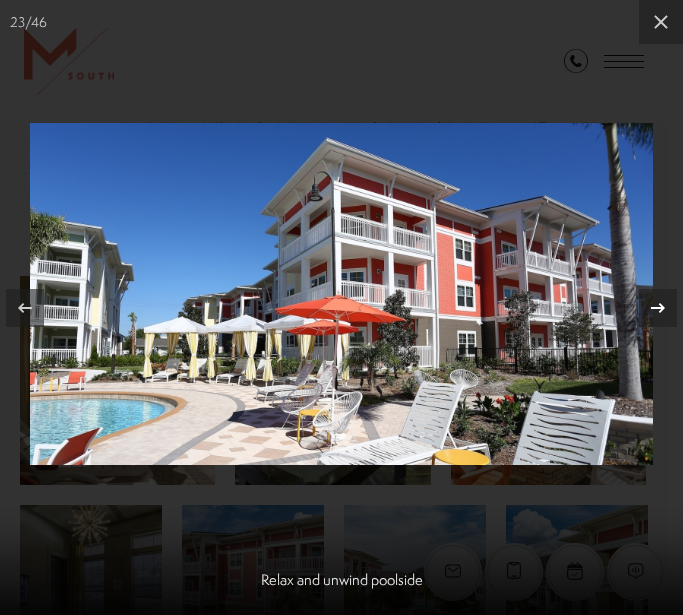 click 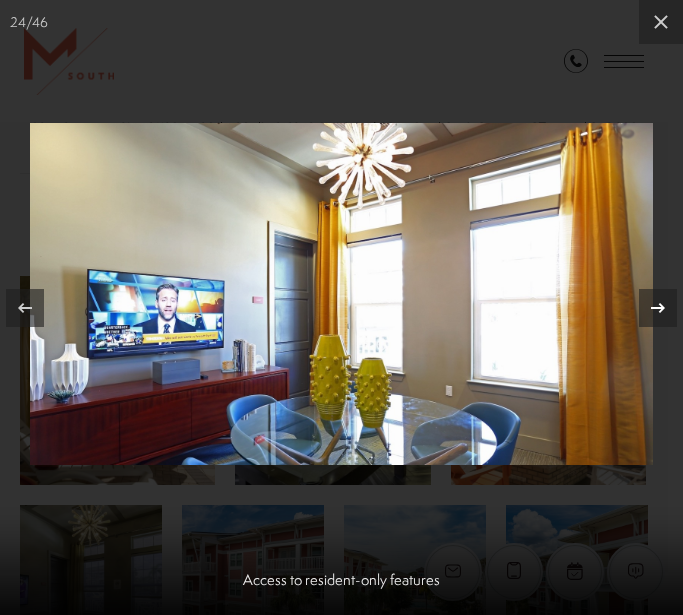 click 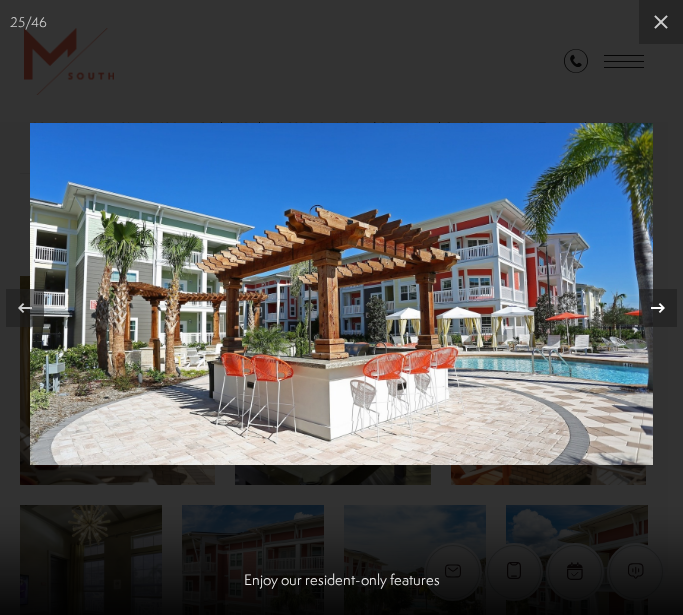 click 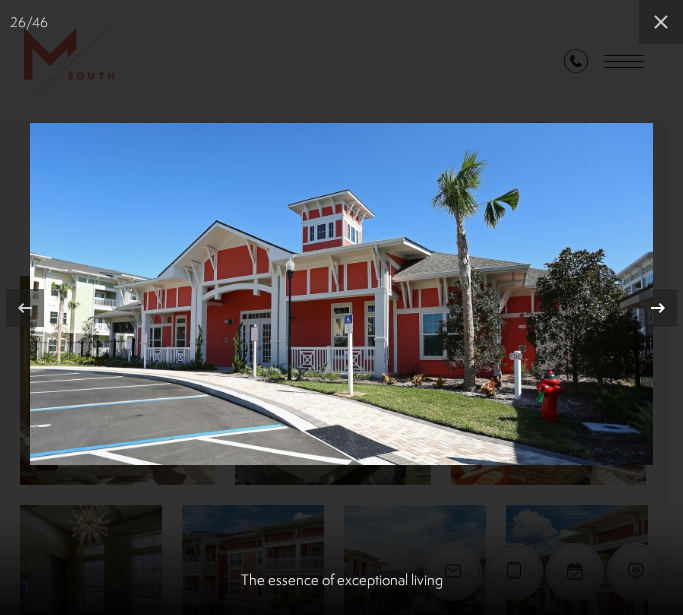 click 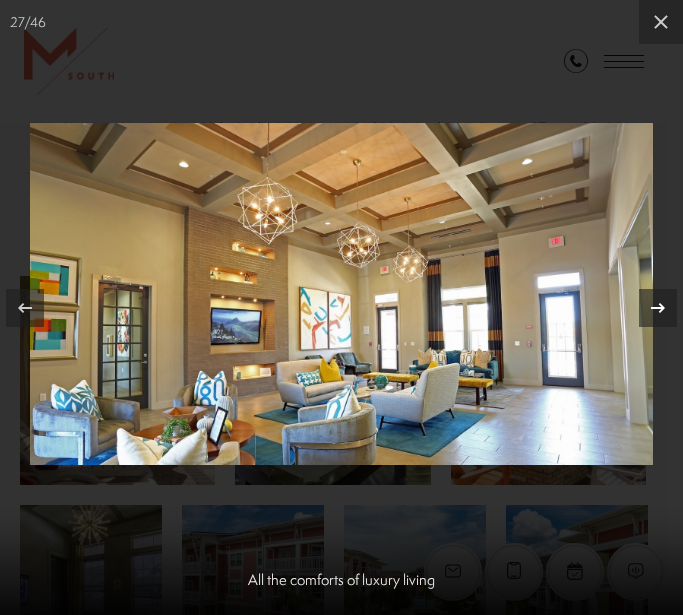 click 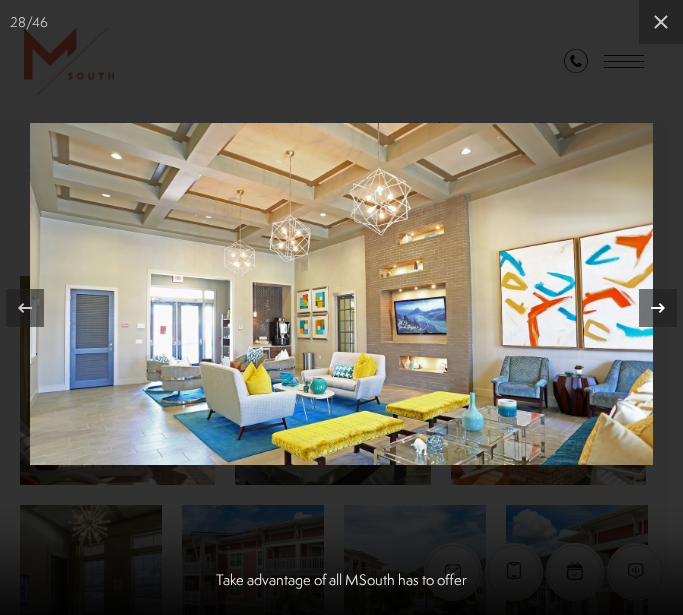 click 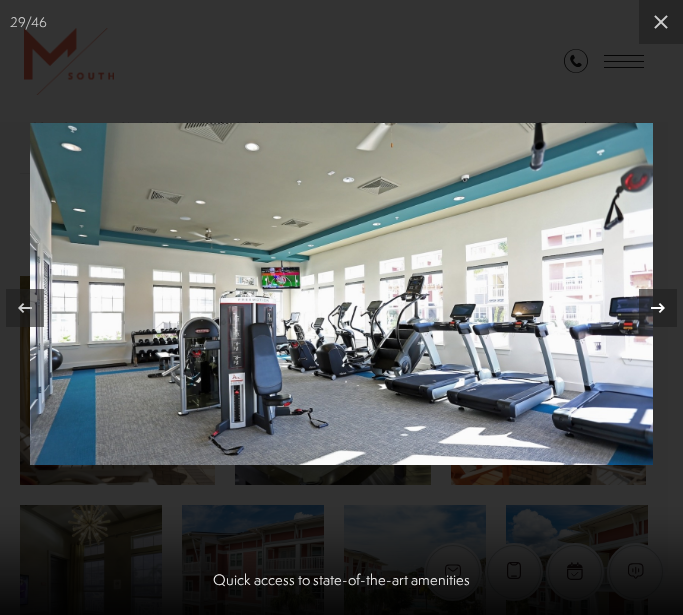 click 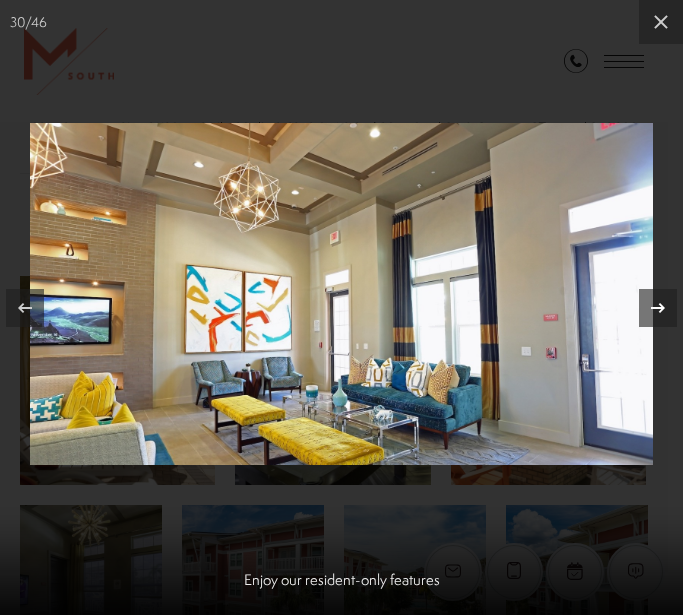 click 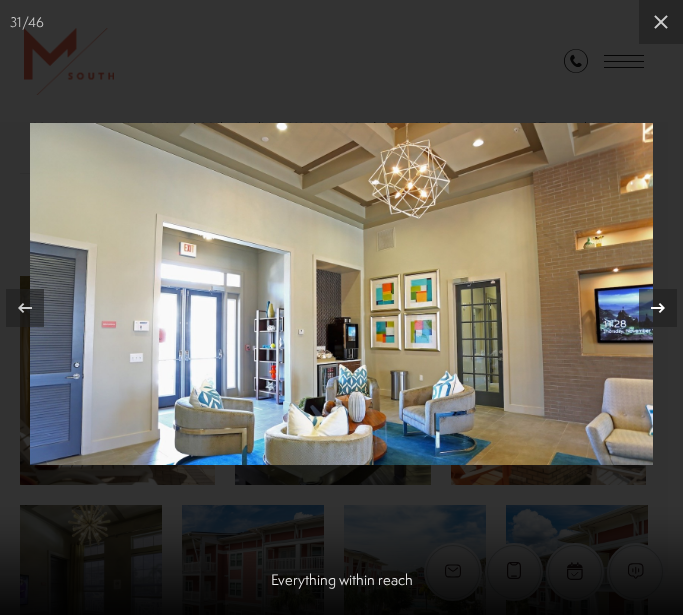 click 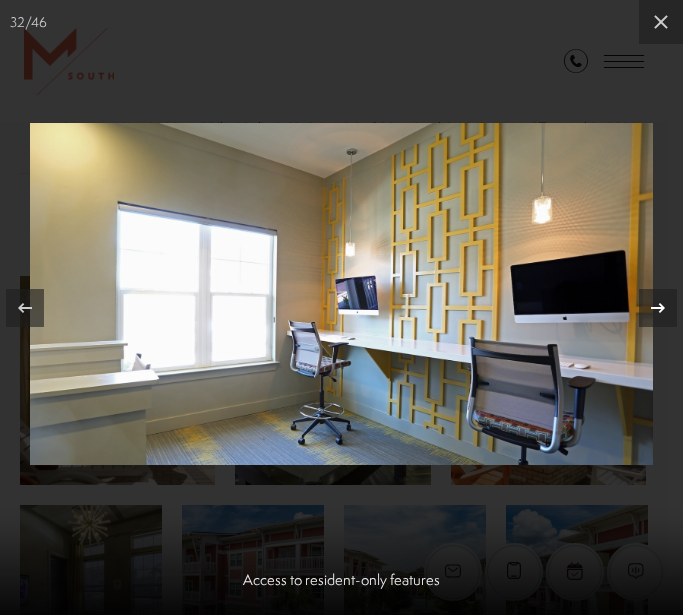 click 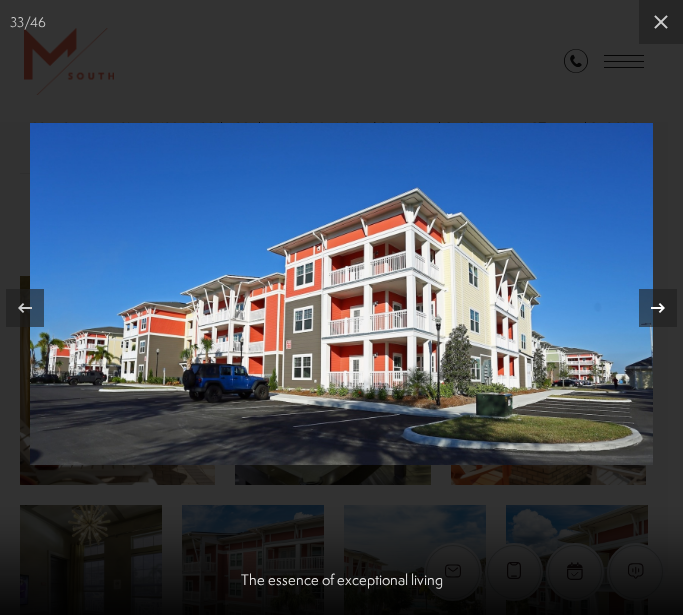 click 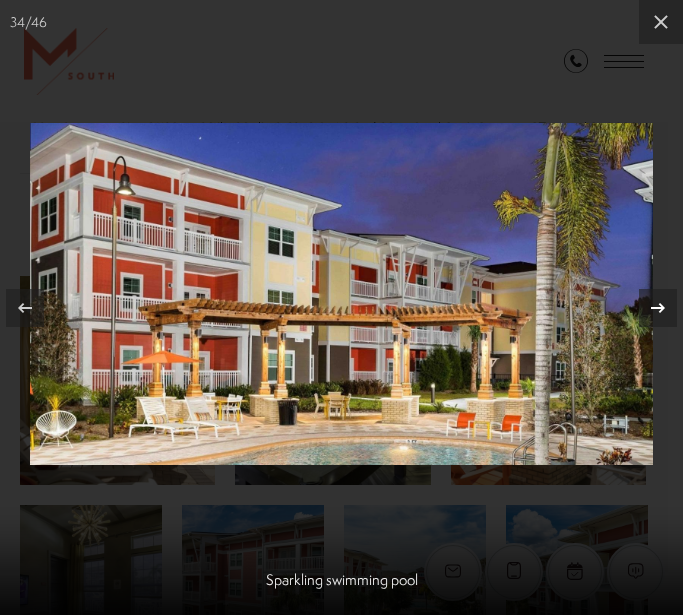 click 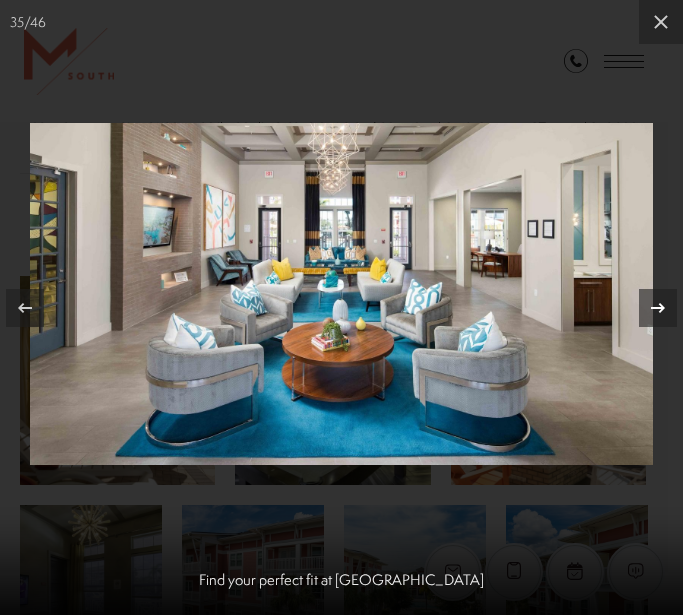 click 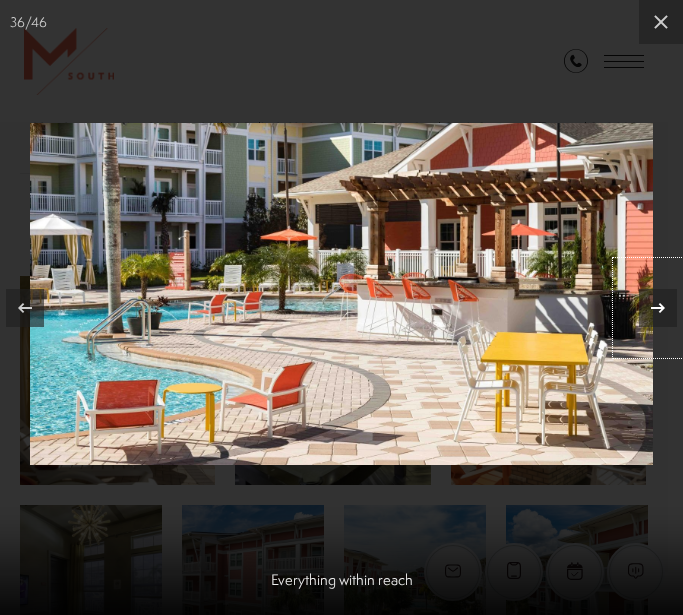 click 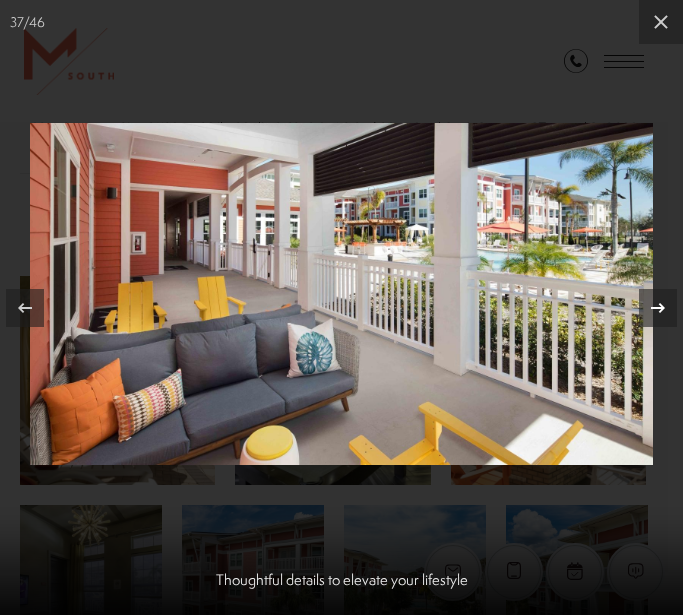 click 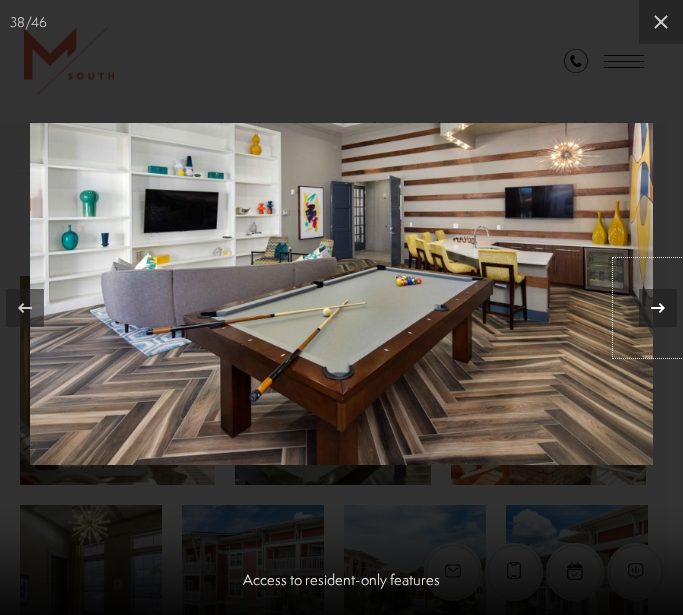 click 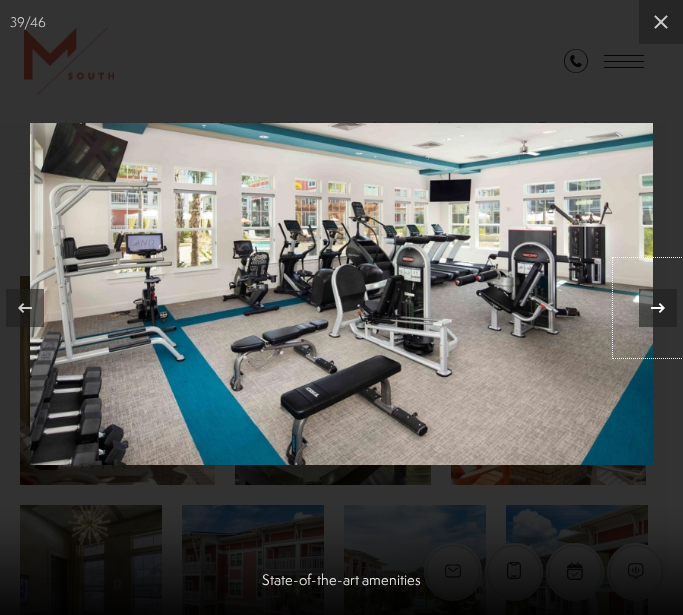 click 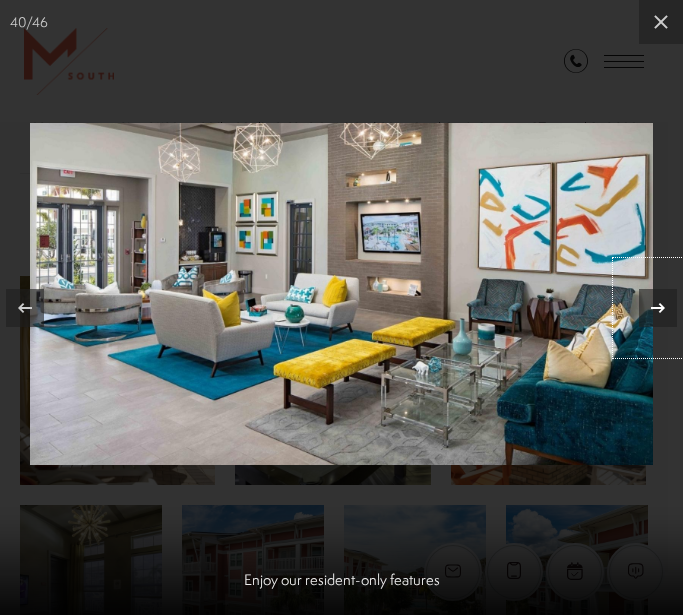 click 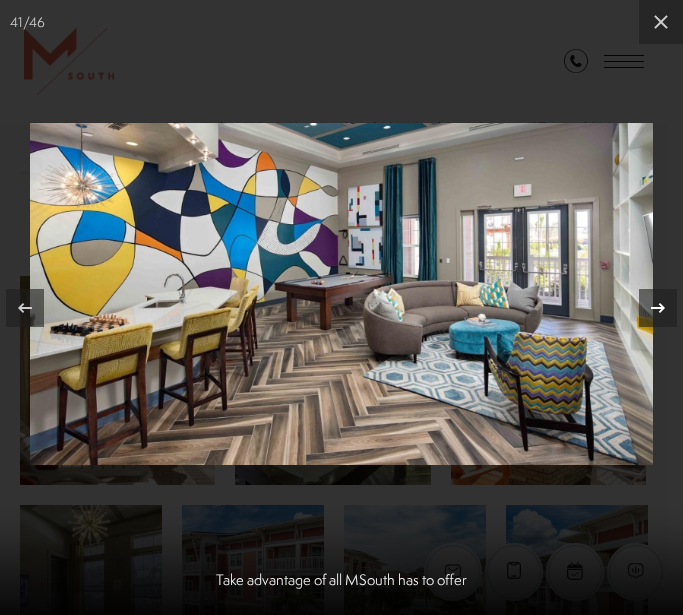 click 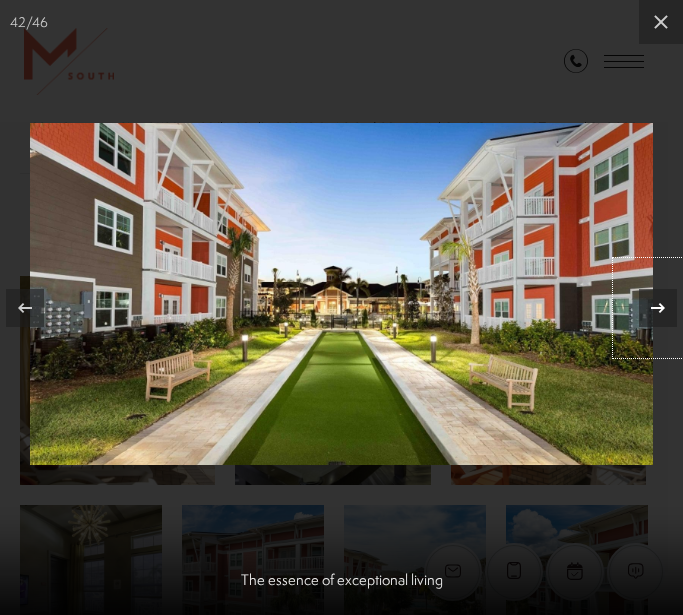 click 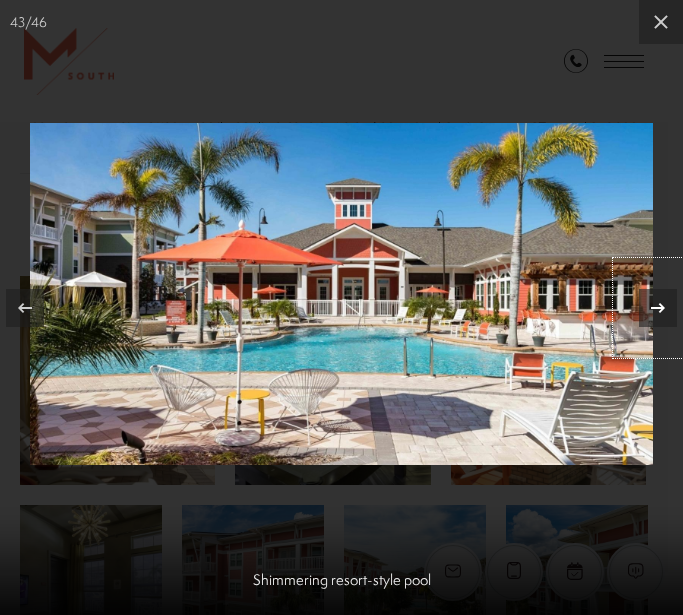click 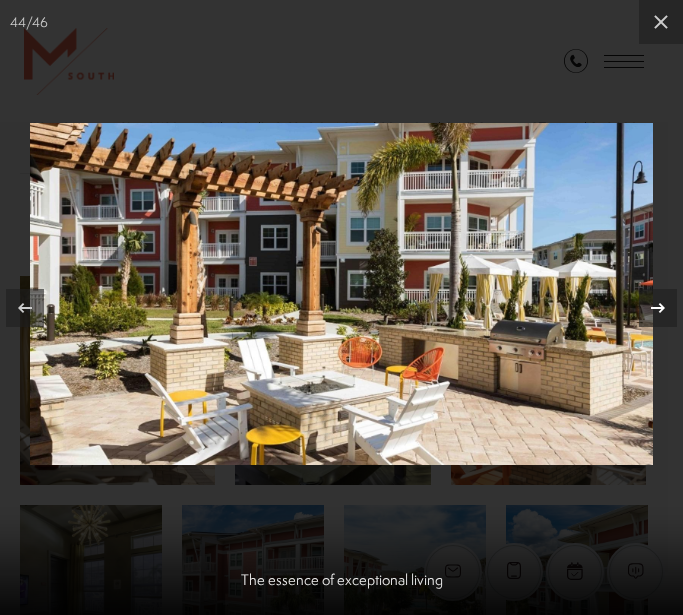 click at bounding box center [658, 308] 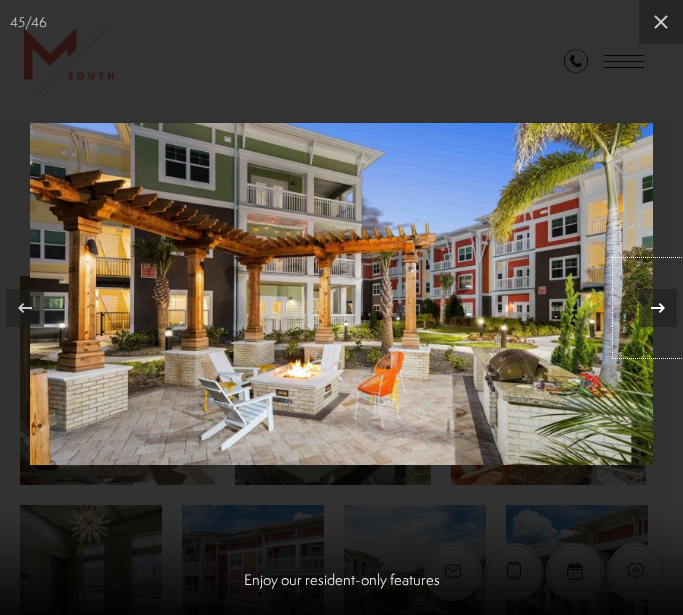 click 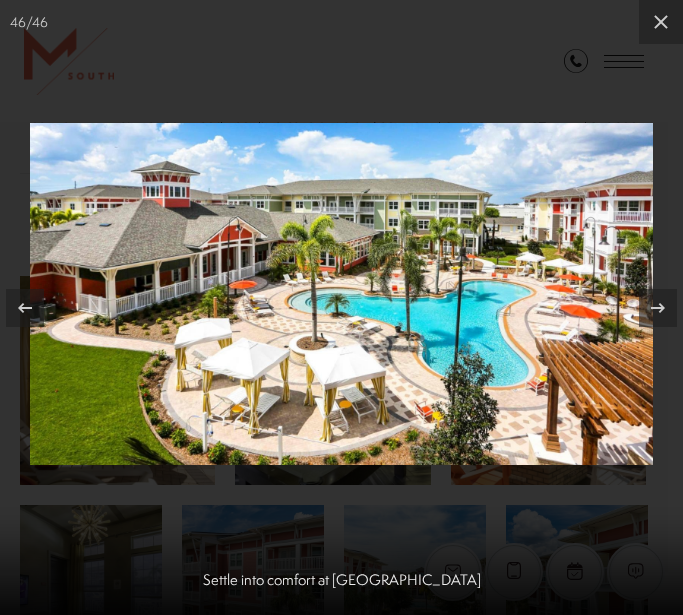 drag, startPoint x: 653, startPoint y: 24, endPoint x: 419, endPoint y: 19, distance: 234.0534 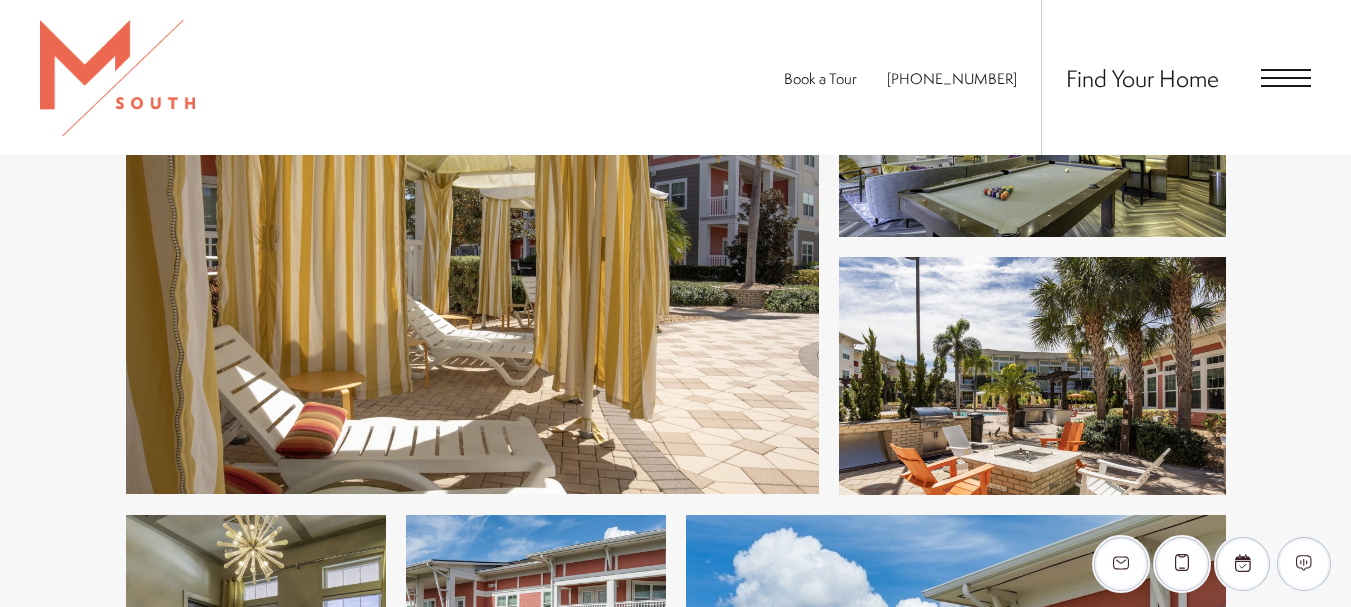 scroll, scrollTop: 1097, scrollLeft: 0, axis: vertical 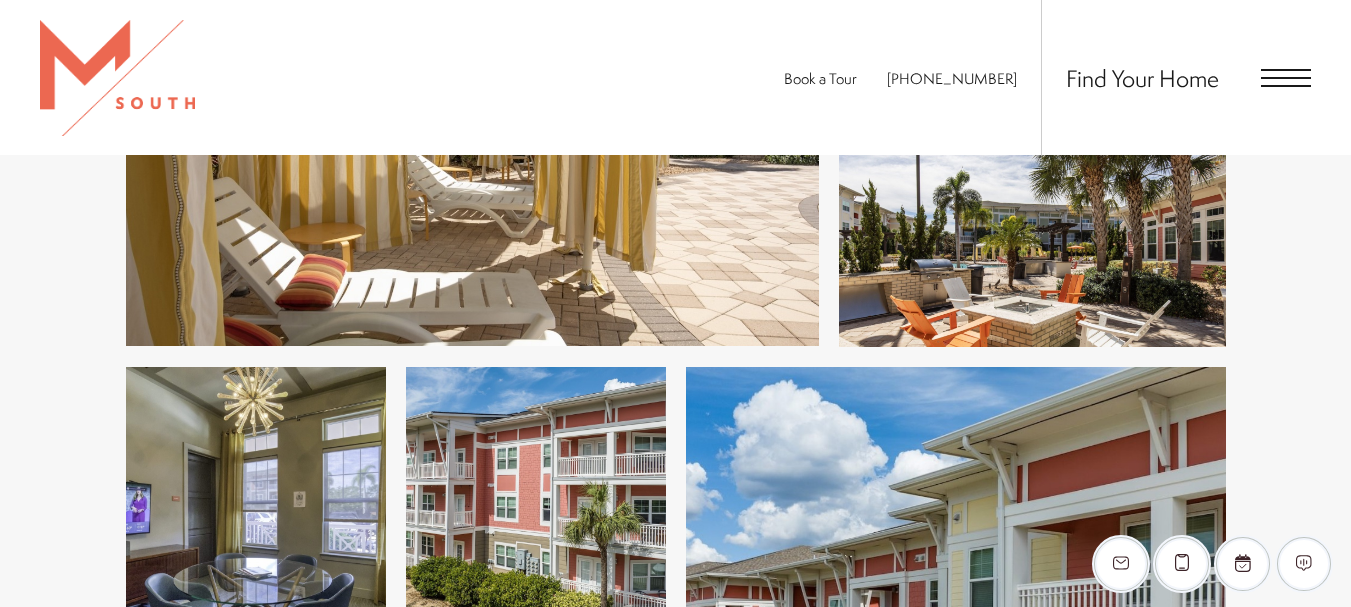 click at bounding box center [472, 98] 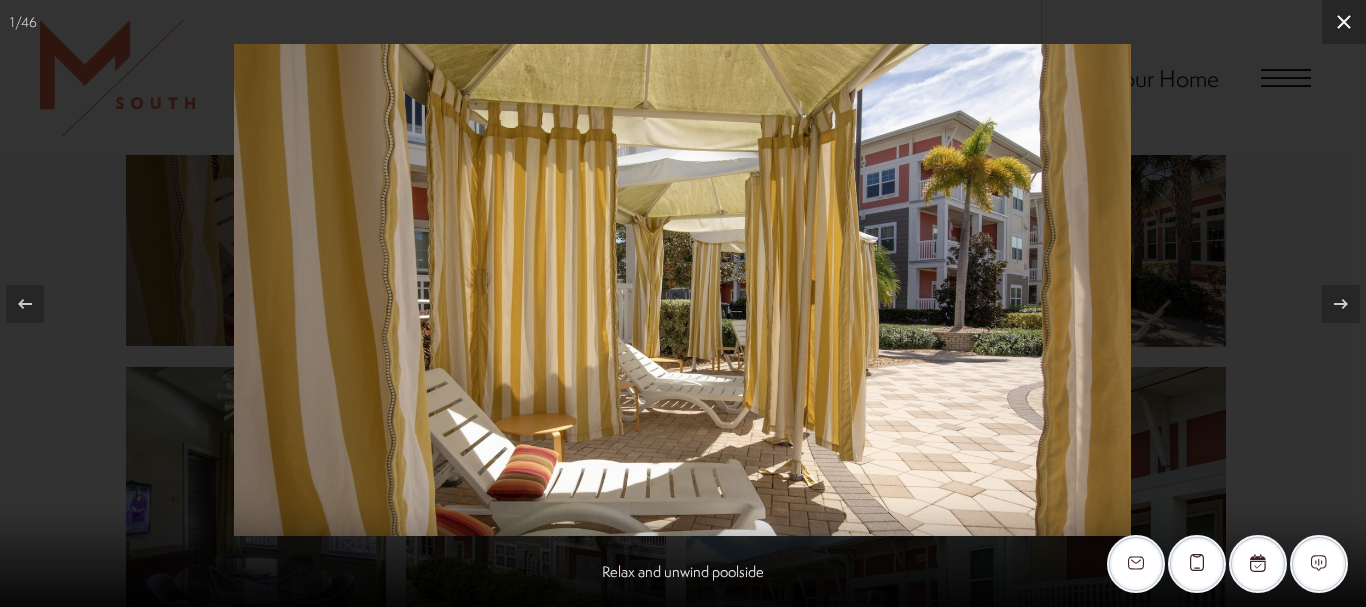 click 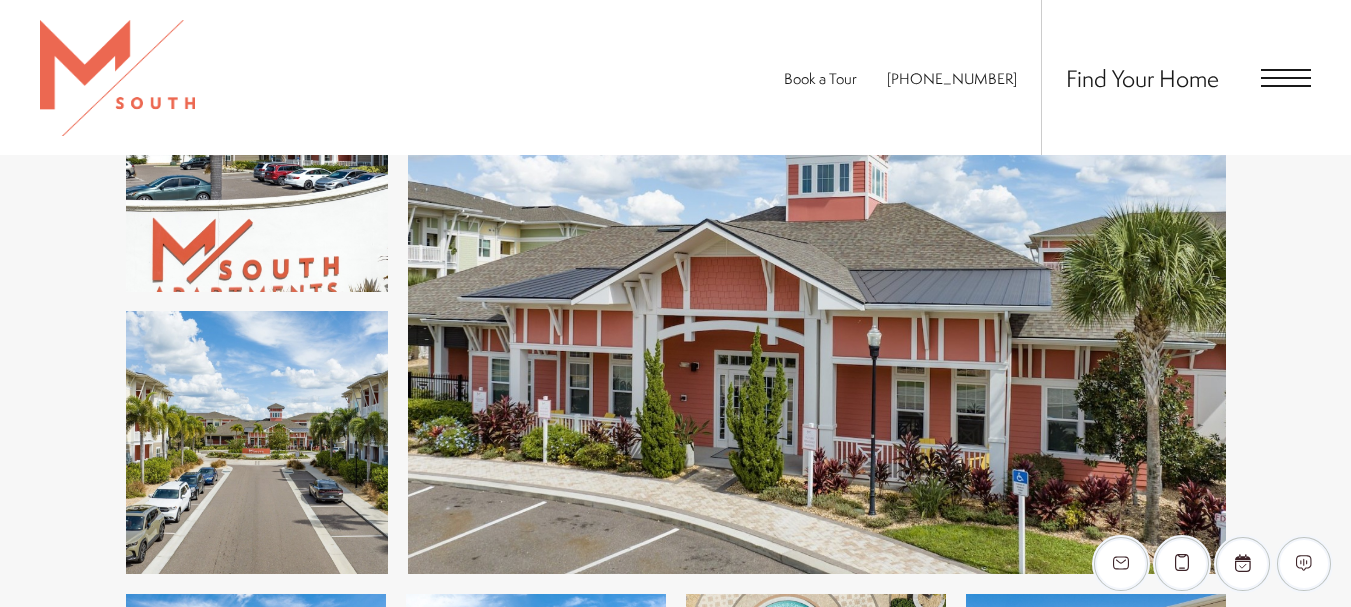 scroll, scrollTop: 1997, scrollLeft: 0, axis: vertical 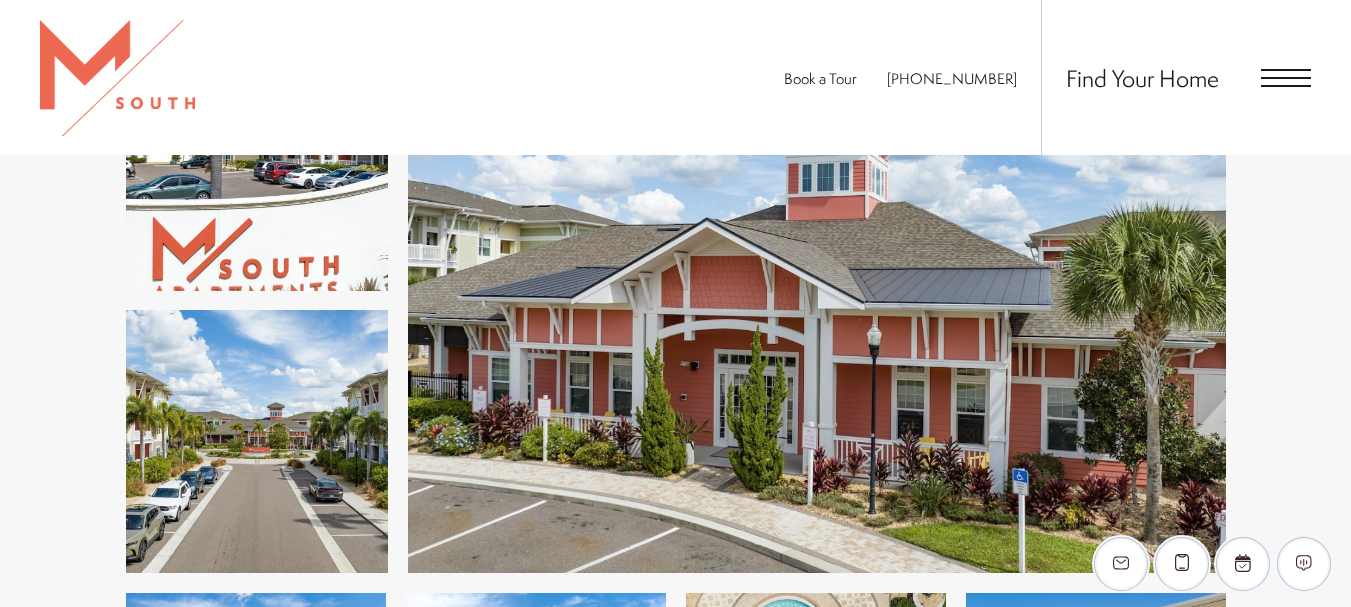 click at bounding box center [257, 159] 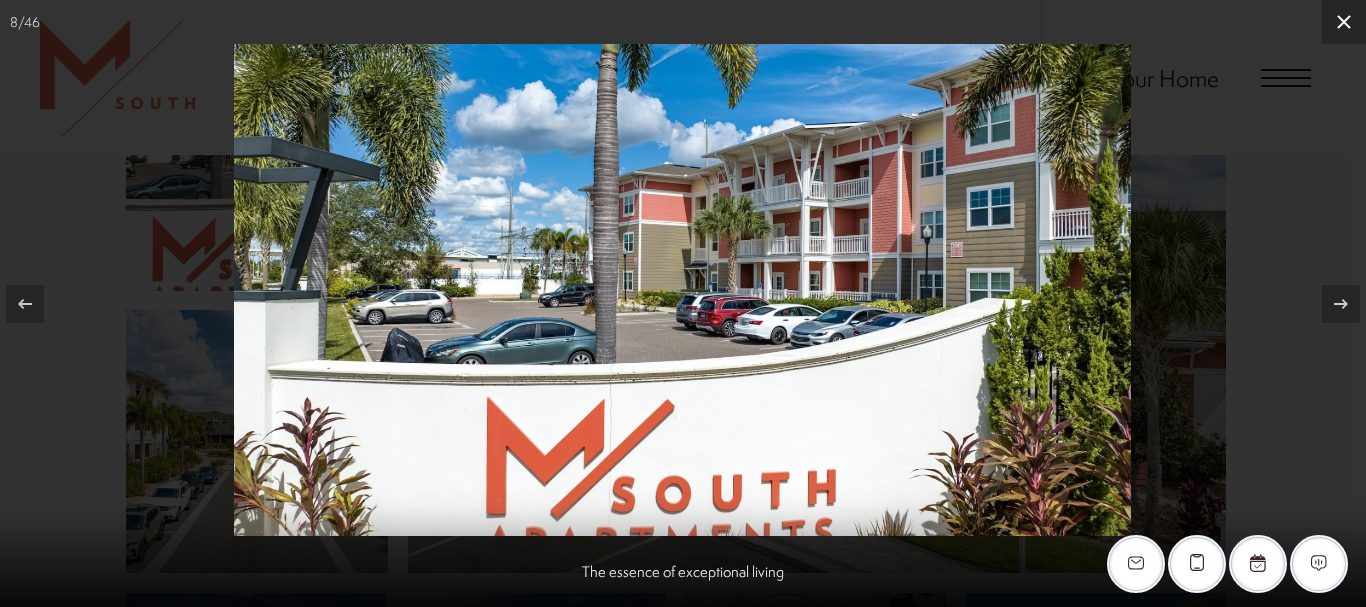 click 